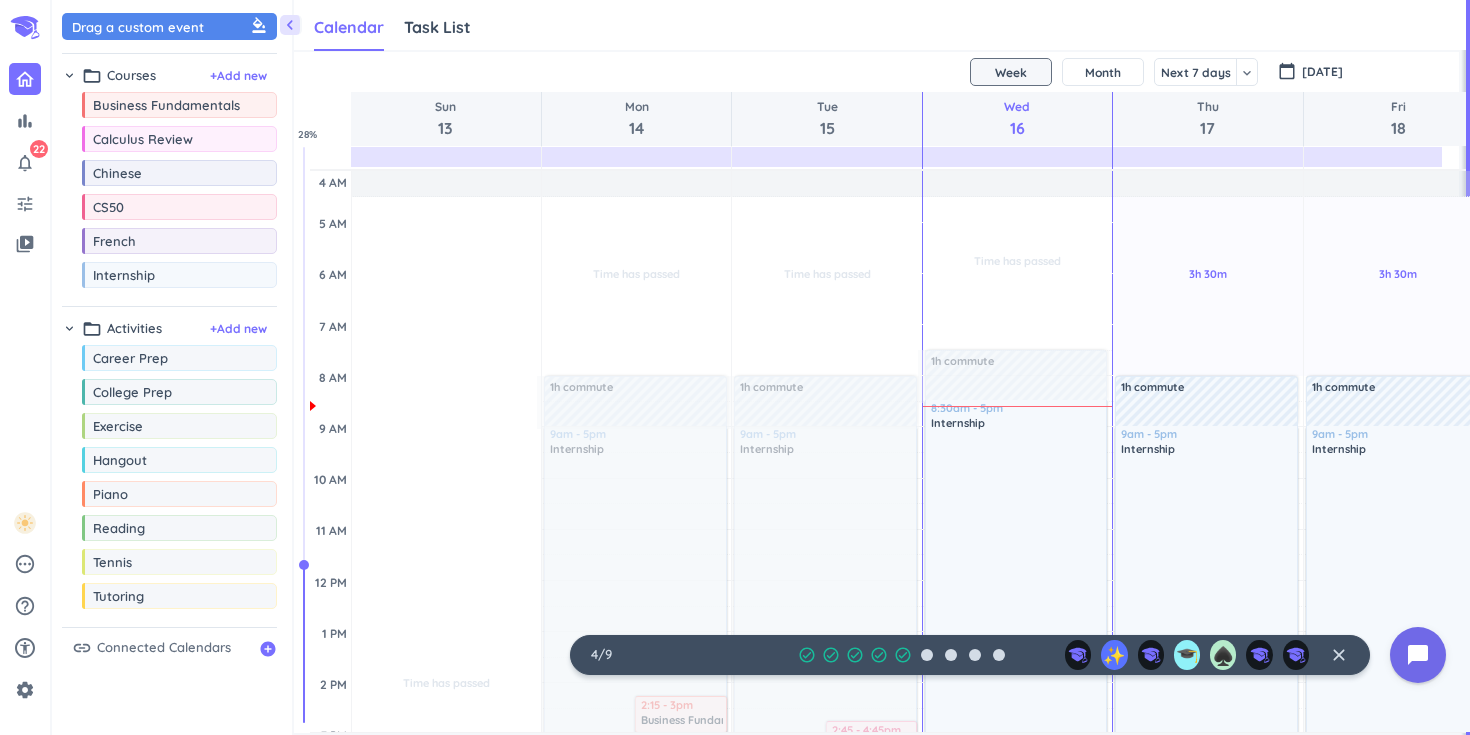 scroll, scrollTop: 0, scrollLeft: 0, axis: both 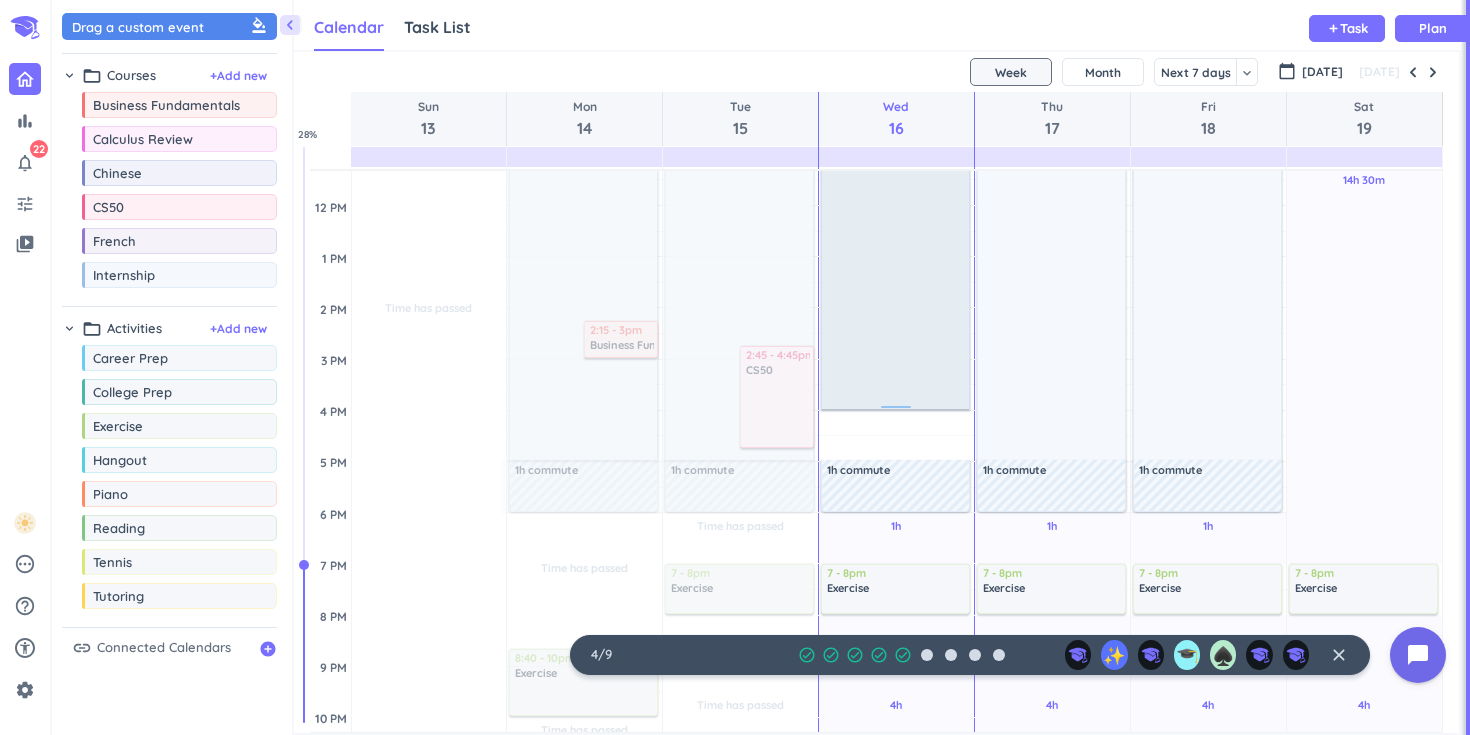 drag, startPoint x: 896, startPoint y: 457, endPoint x: 896, endPoint y: 403, distance: 54 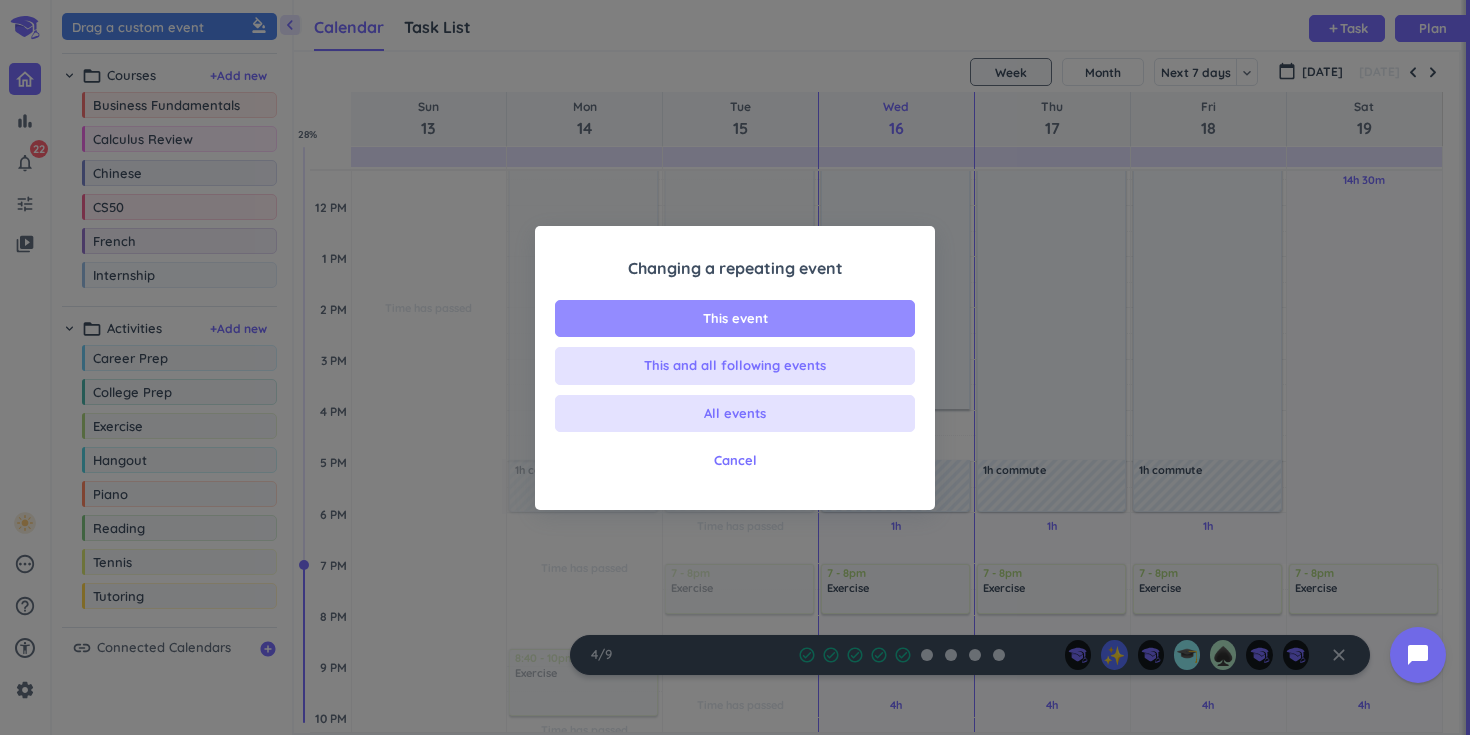 click on "This event" at bounding box center [735, 319] 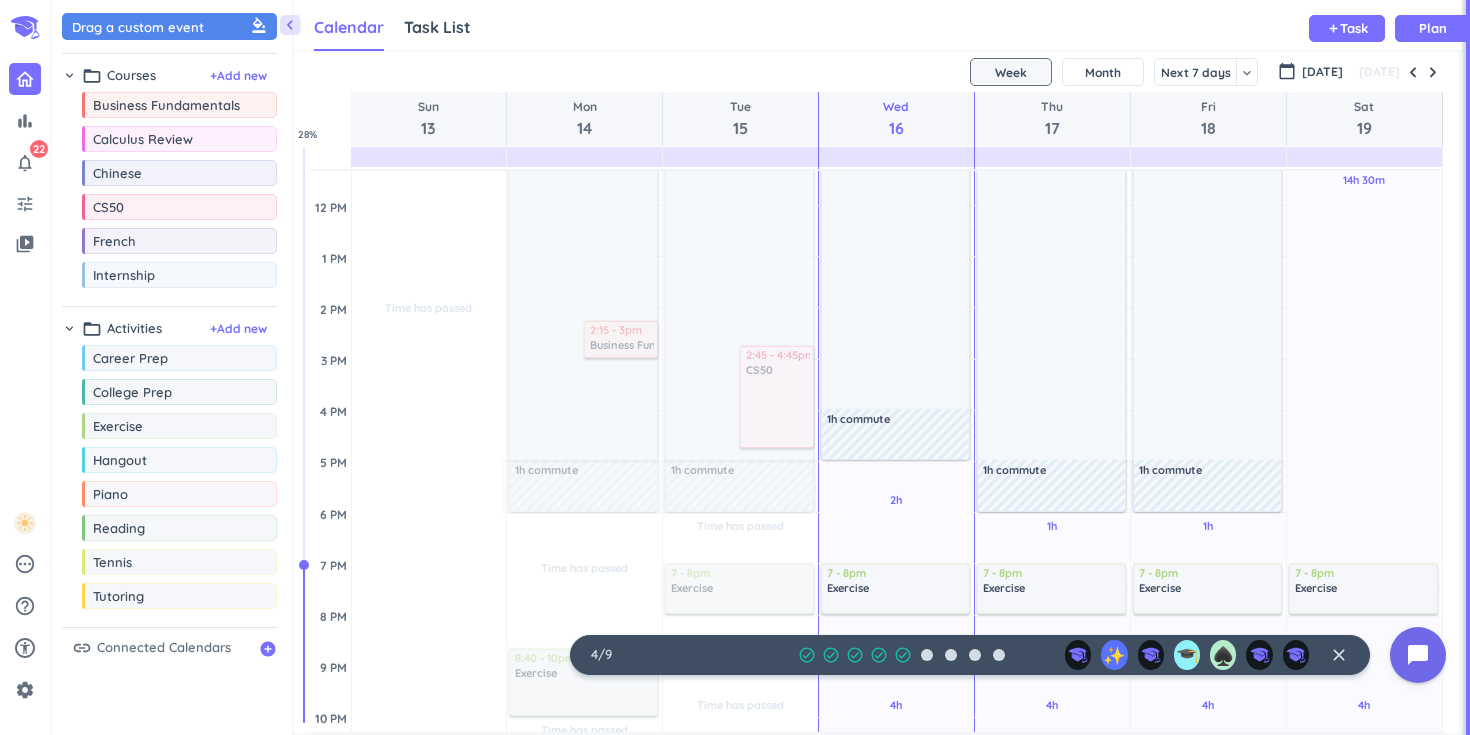 scroll, scrollTop: 0, scrollLeft: 0, axis: both 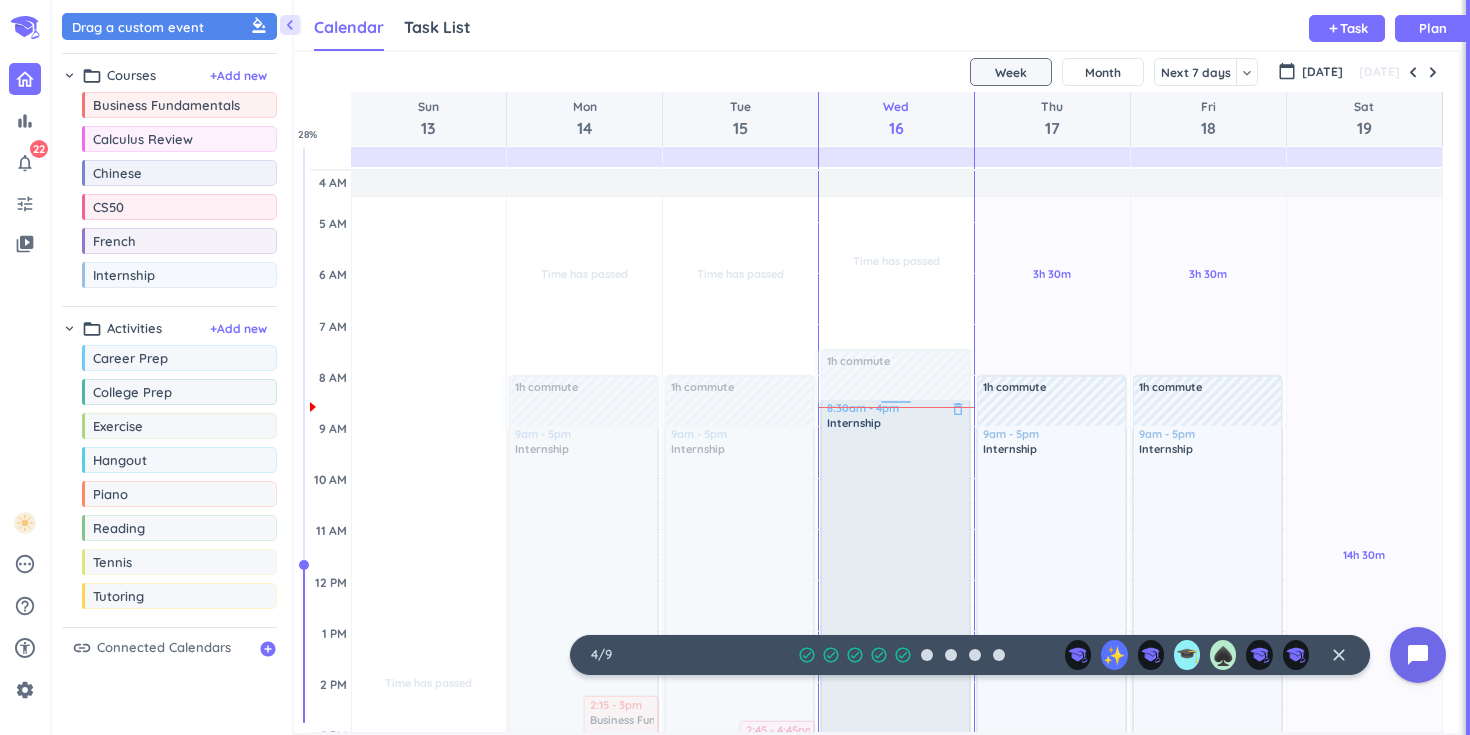 click at bounding box center [896, 606] 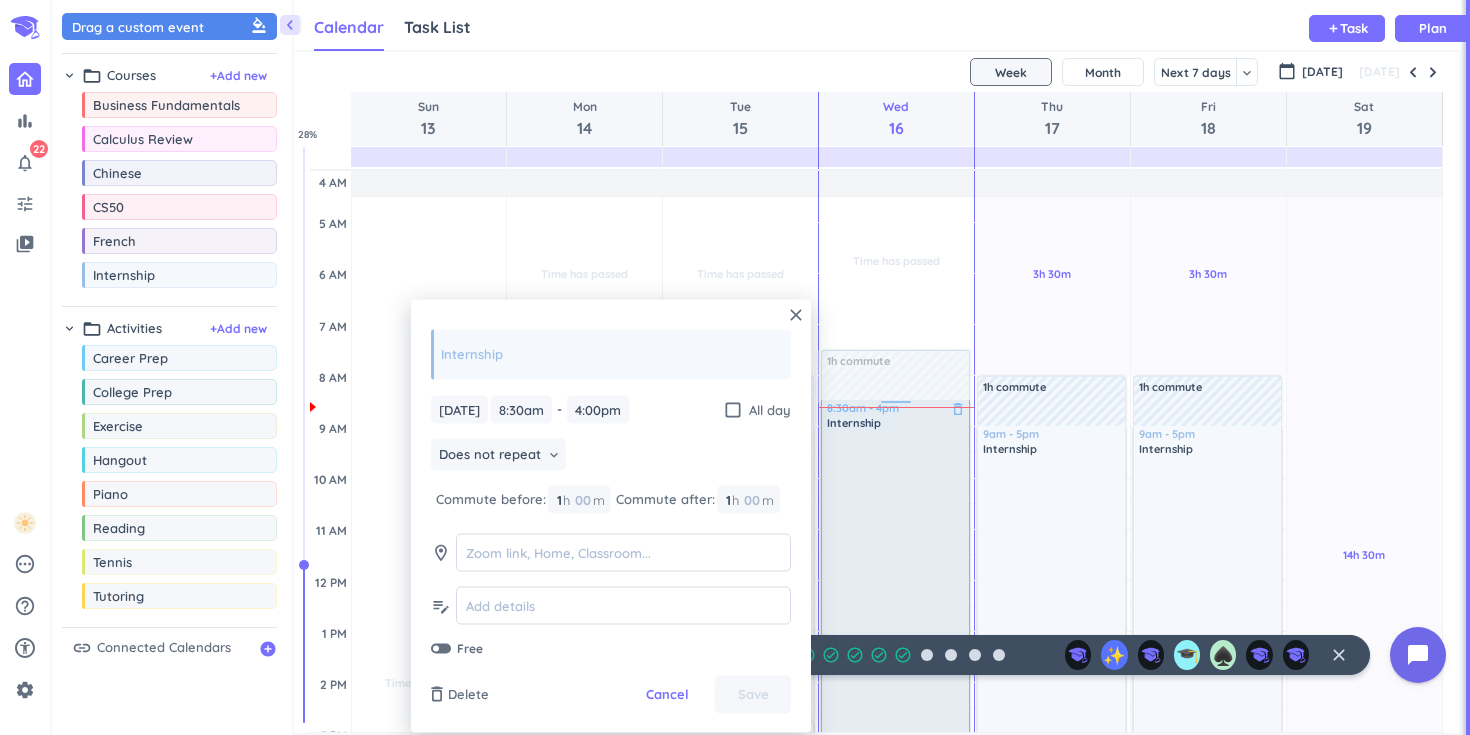 scroll, scrollTop: 468, scrollLeft: 0, axis: vertical 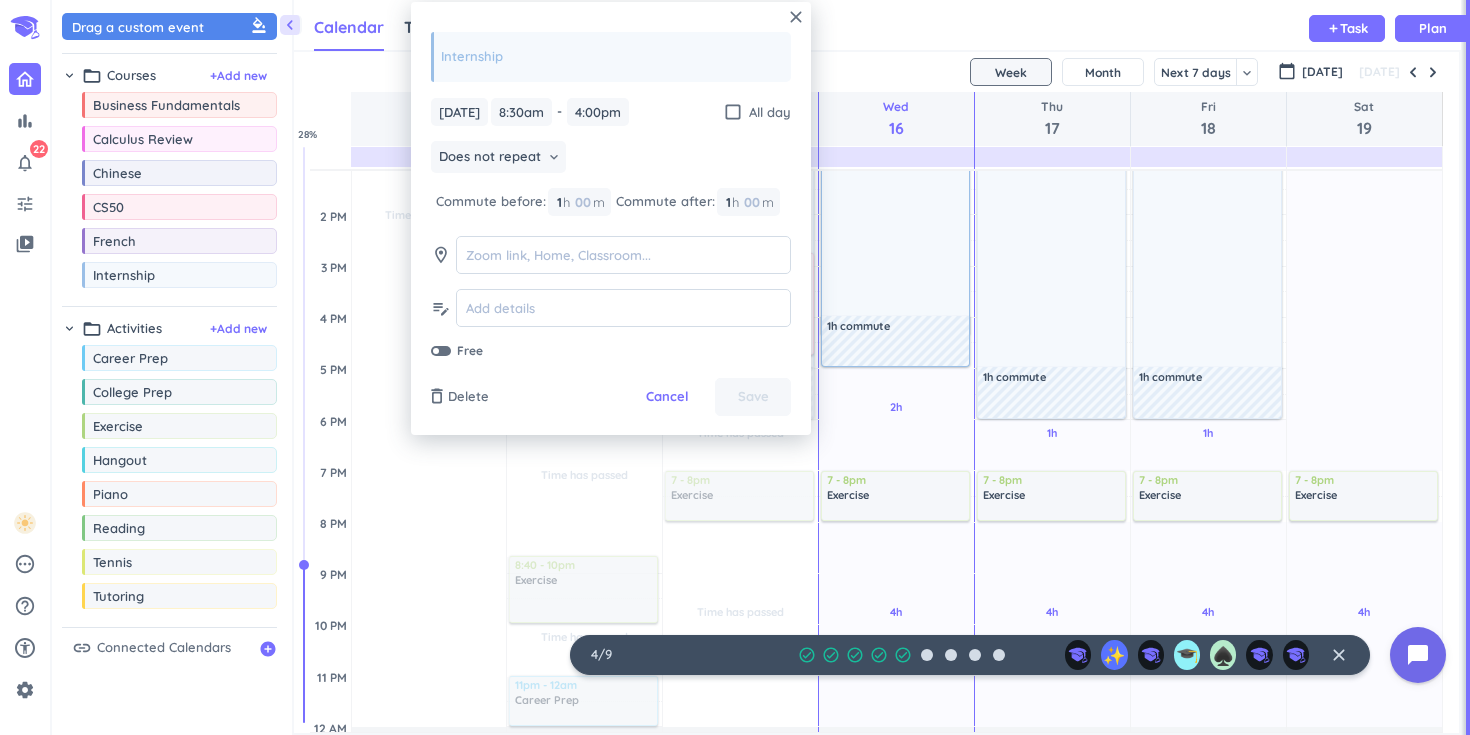 drag, startPoint x: 890, startPoint y: 315, endPoint x: 893, endPoint y: 333, distance: 18.248287 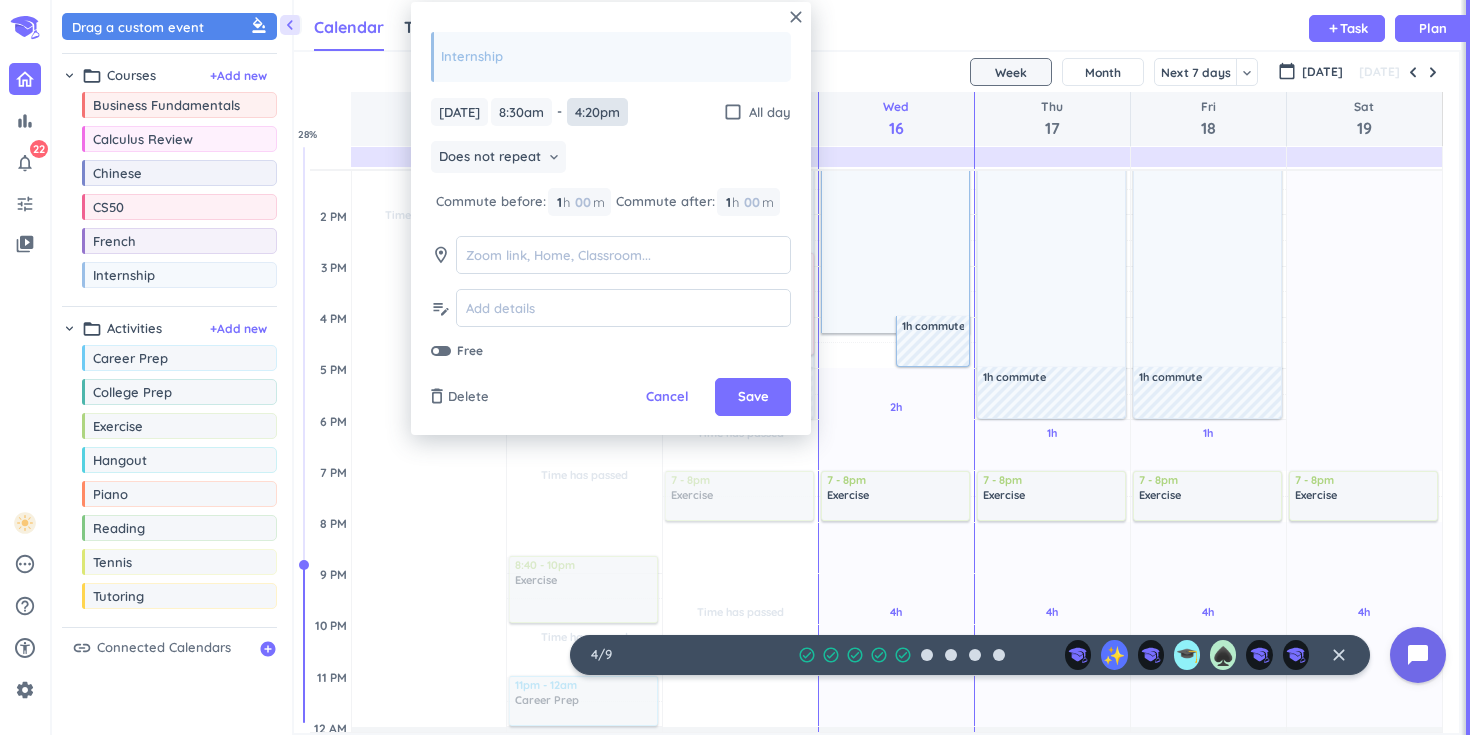 click on "4:20pm" at bounding box center (597, 112) 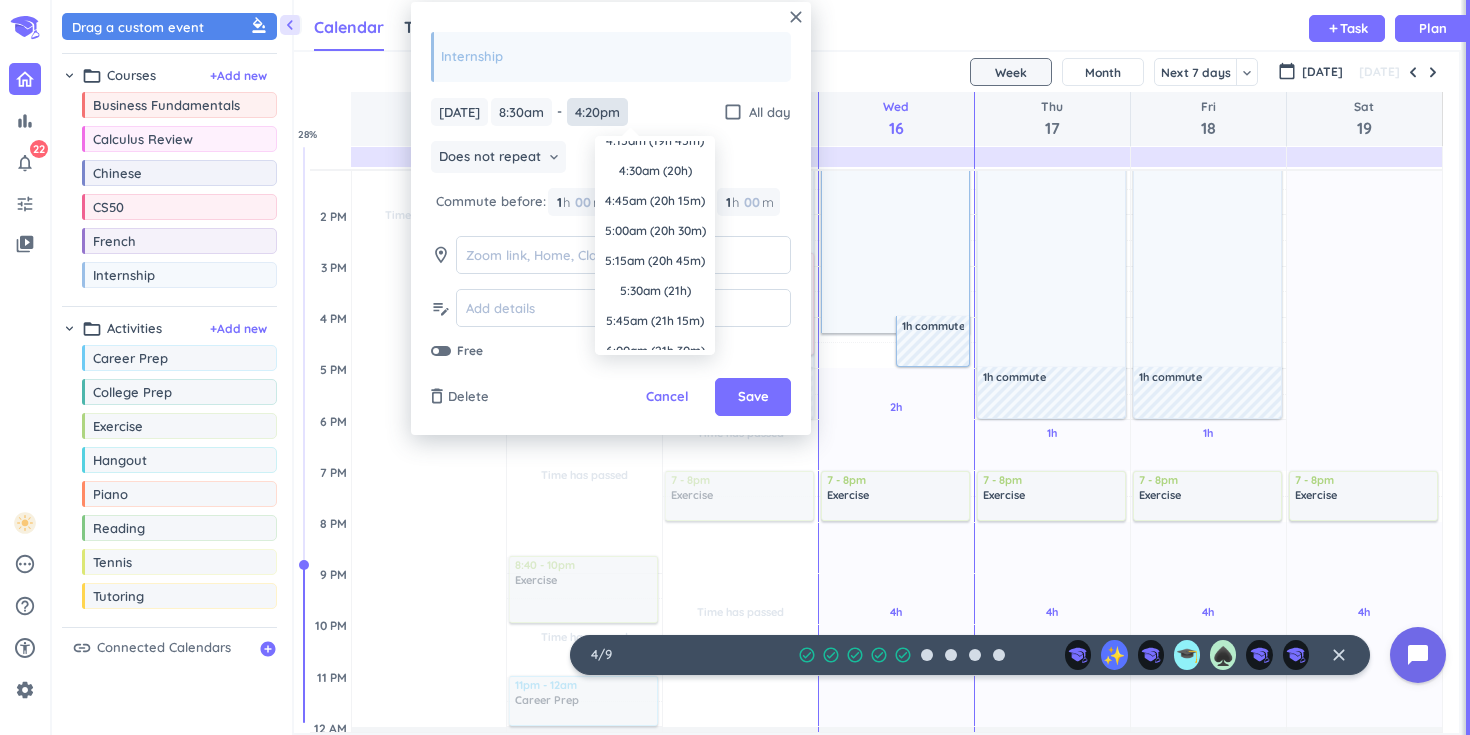 scroll, scrollTop: 2671, scrollLeft: 0, axis: vertical 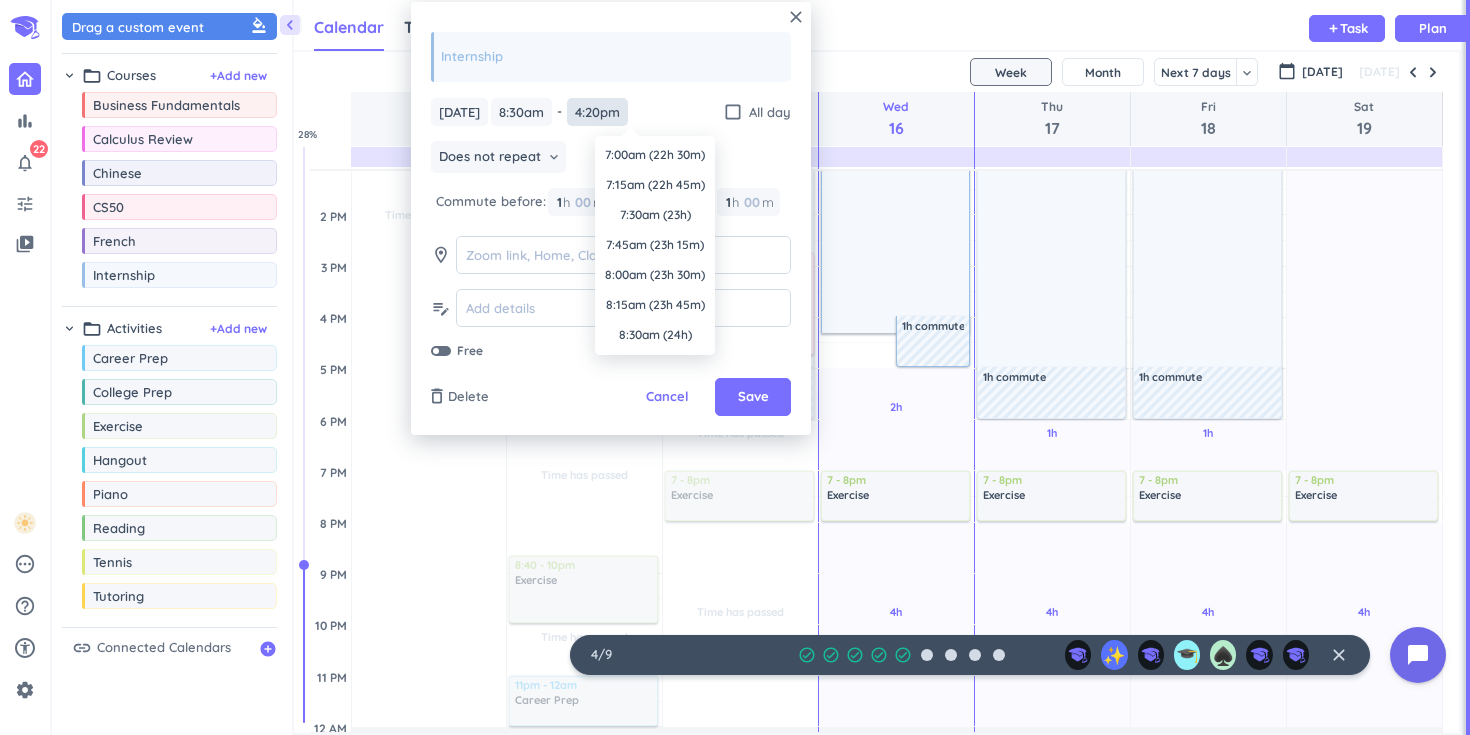 click on "4:20pm" at bounding box center (597, 112) 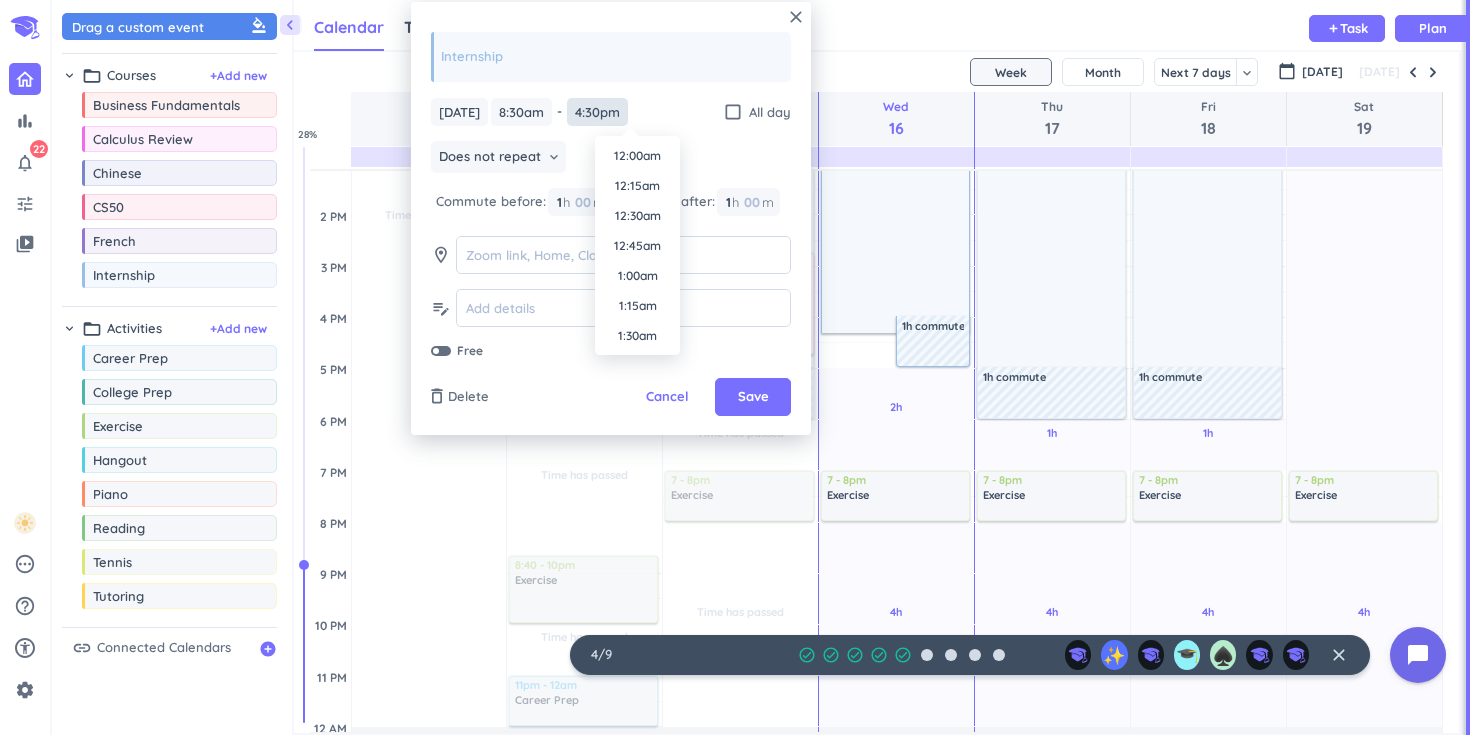 type on "4:30pm" 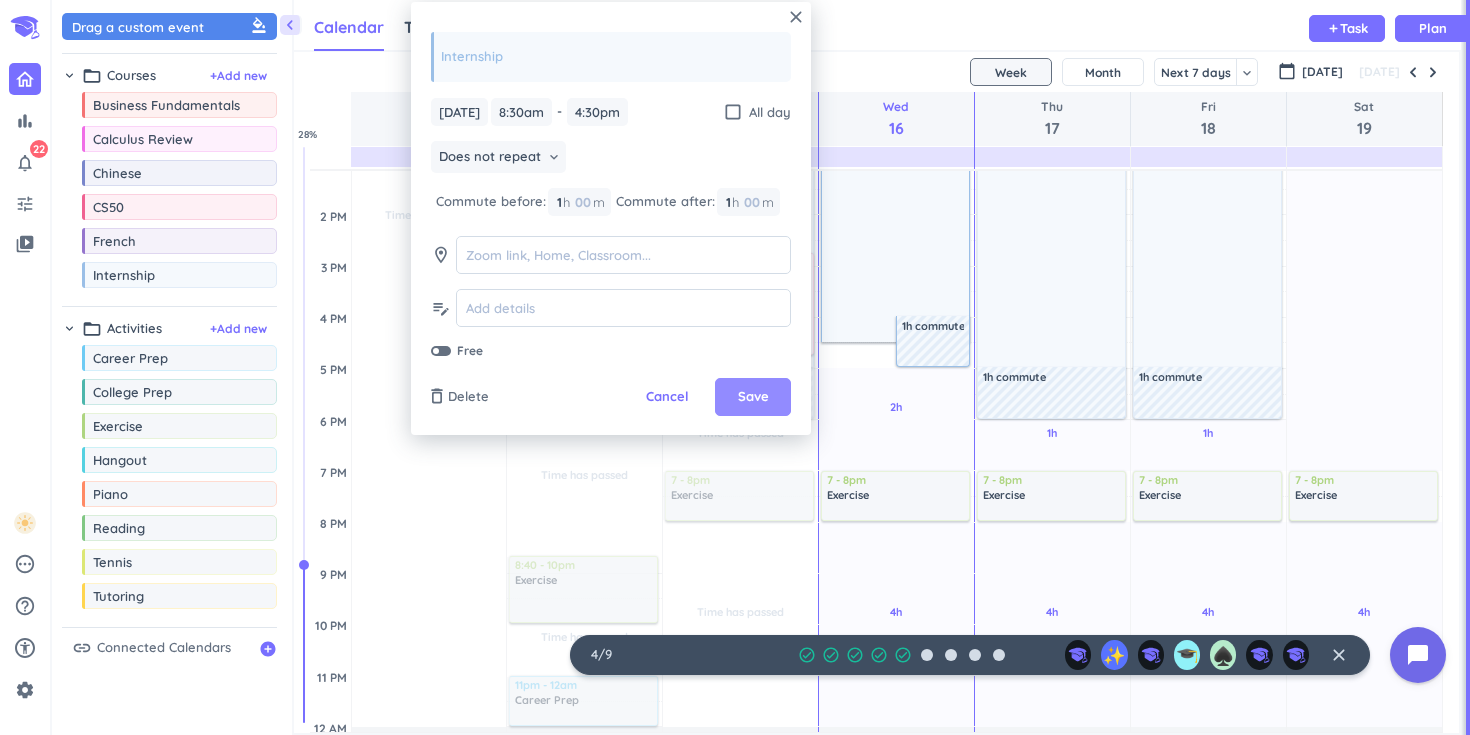 click on "Save" at bounding box center [753, 397] 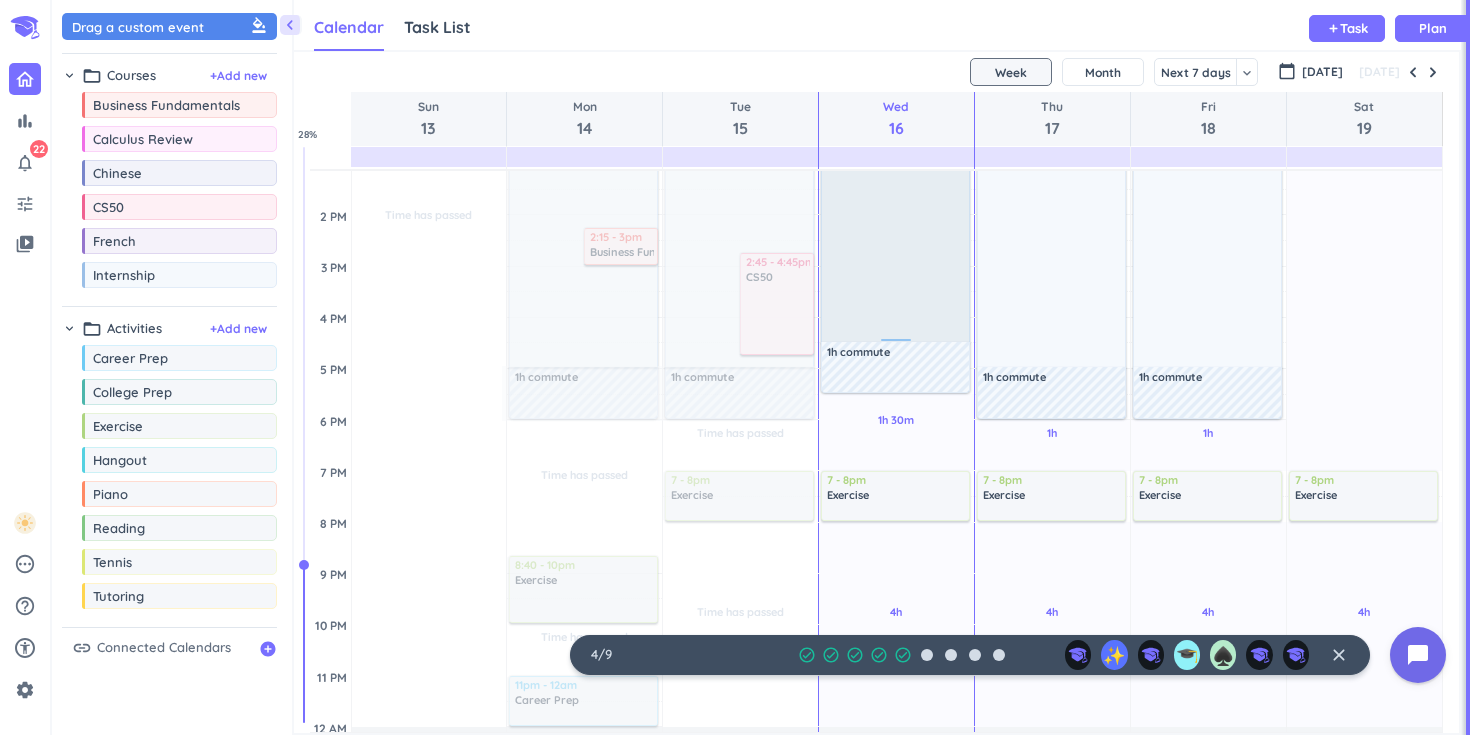 click at bounding box center (896, 151) 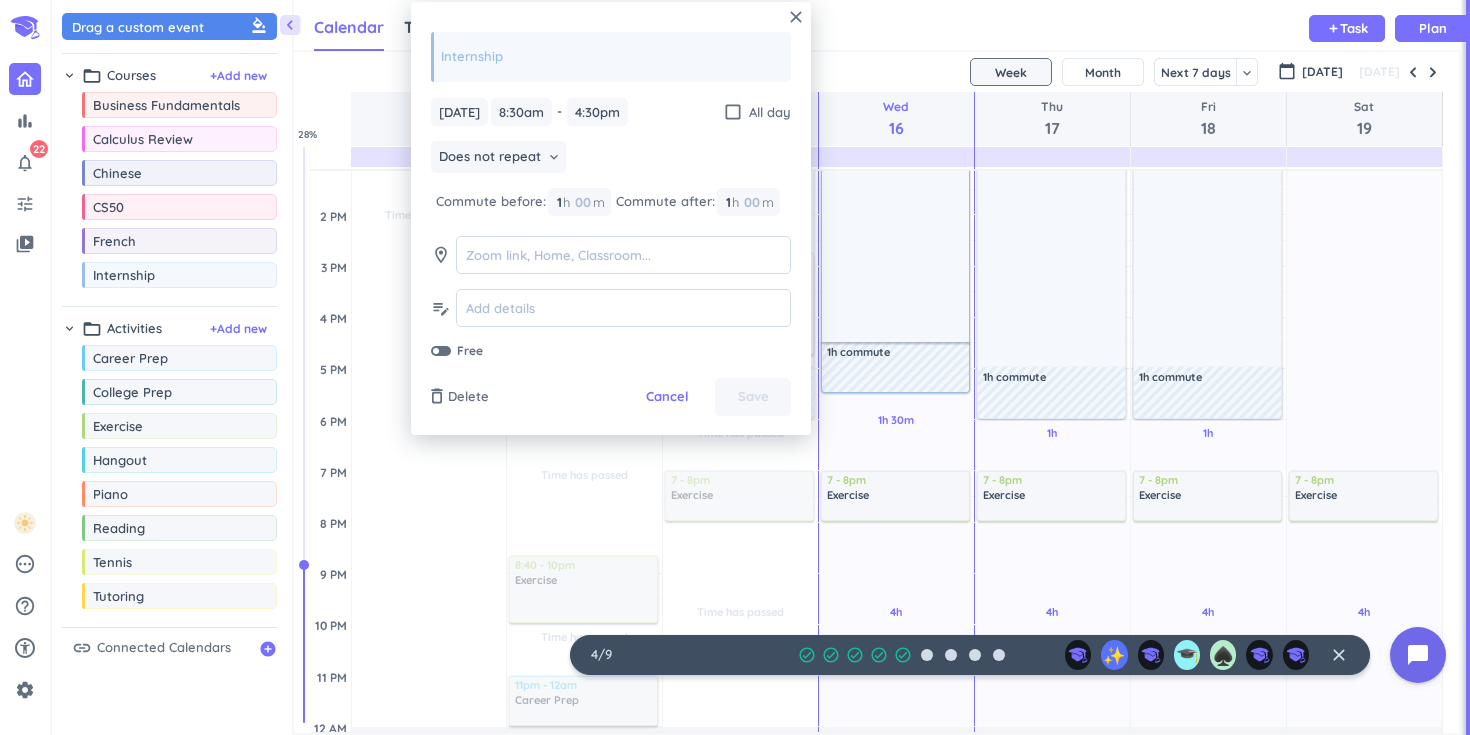 click on "Time has passed Past due Plan 1h 30m Past due Plan 4h  Past due Plan Adjust Awake Time Adjust Awake Time 1h commute 8:30am - 4:30pm Internship delete_outline 1h commute 7 - 8pm Exercise delete_outline" at bounding box center [896, 317] 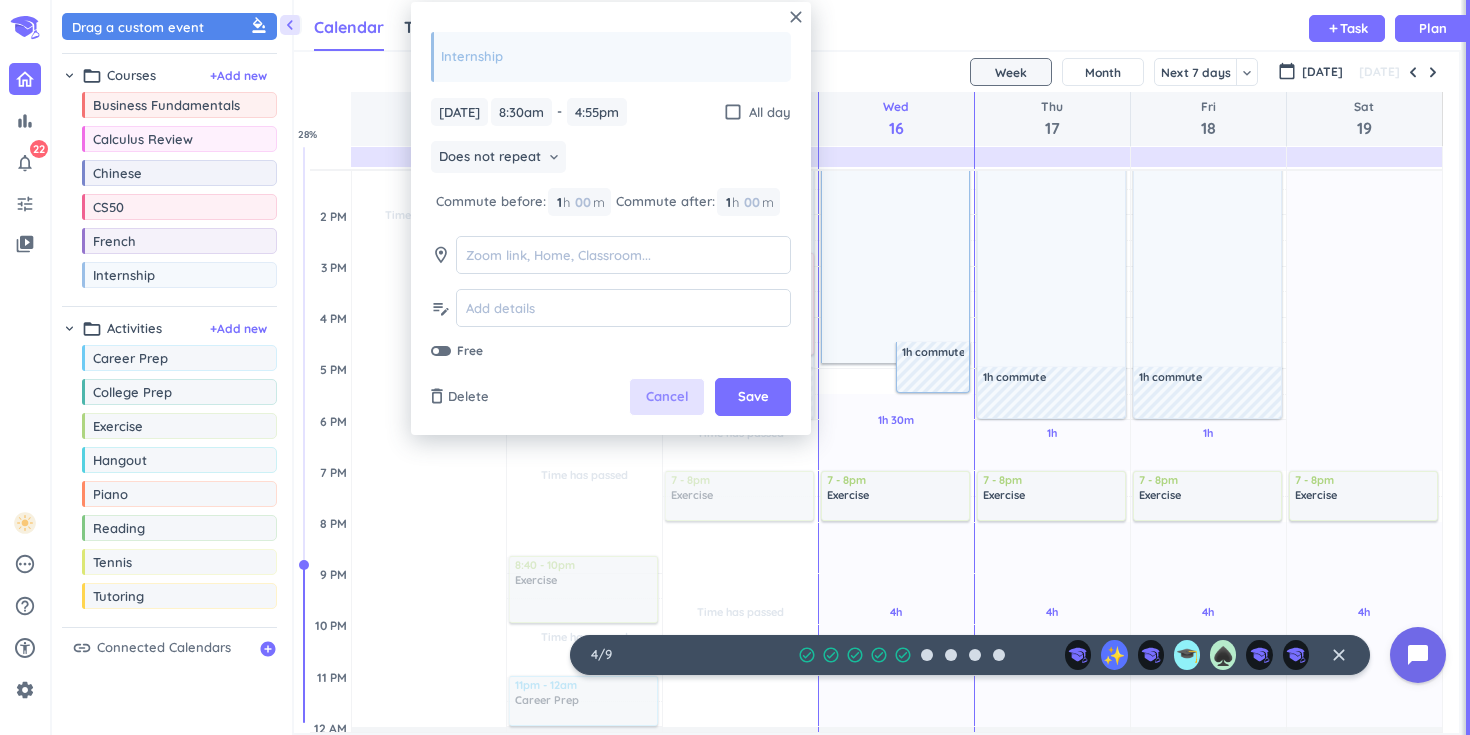 click on "Cancel" at bounding box center (667, 397) 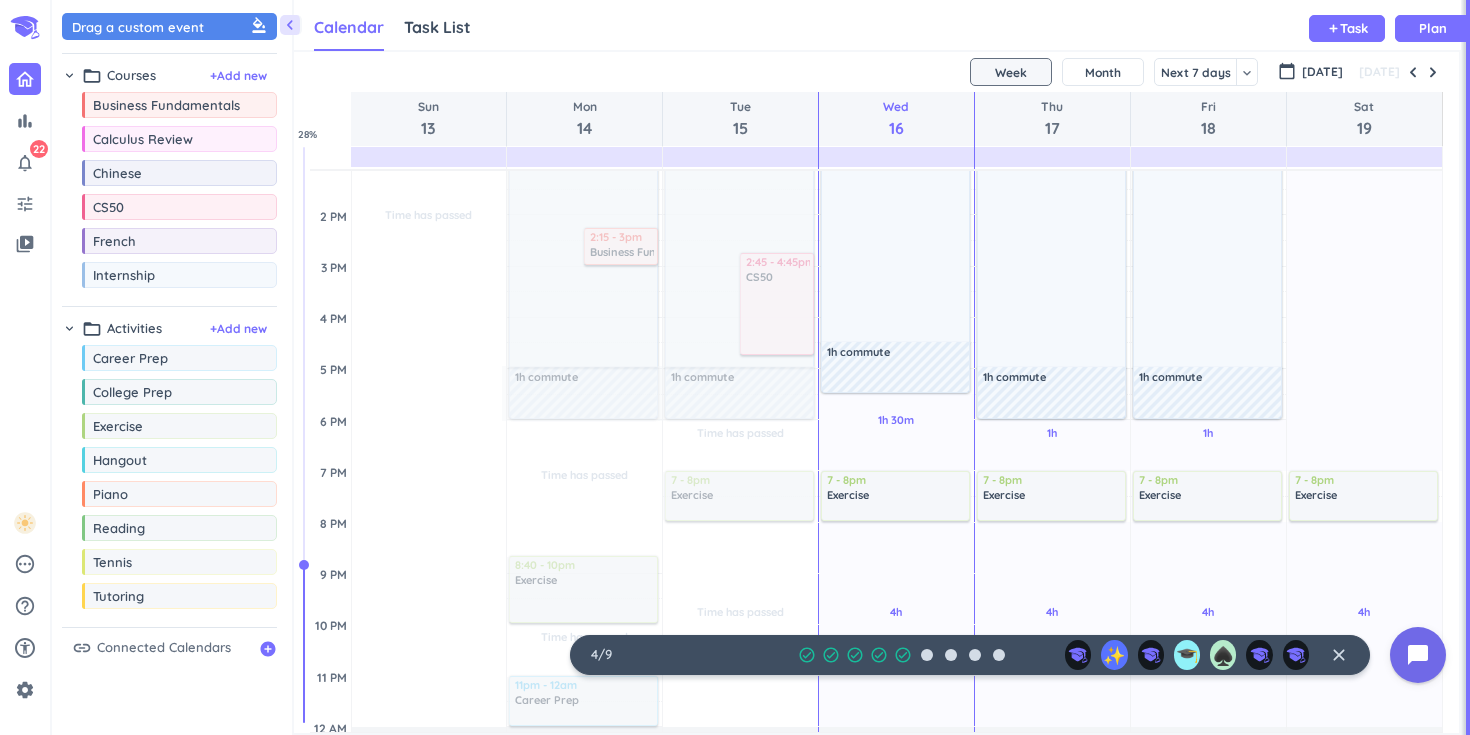 click on "Time has passed Past due Plan 1h 30m Past due Plan 4h  Past due Plan Adjust Awake Time Adjust Awake Time 1h commute 8:30am - 4:30pm Internship delete_outline 1h commute 7 - 8pm Exercise delete_outline" at bounding box center [896, 317] 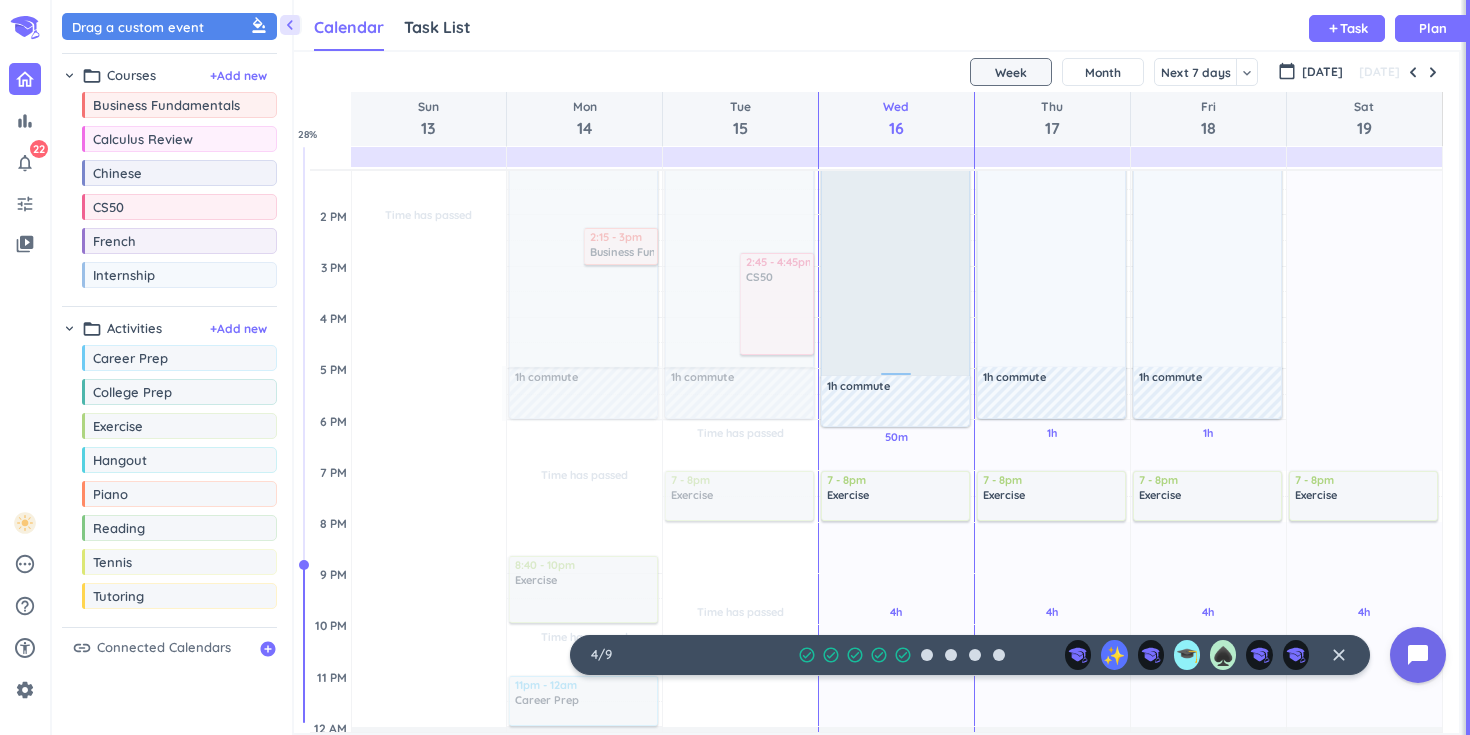 click on "Time has passed Past due Plan 50m Past due Plan 4h  Past due Plan Adjust Awake Time Adjust Awake Time 1h commute 8:30am - 5:10pm Internship delete_outline 1h commute 7 - 8pm Exercise delete_outline" at bounding box center (896, 317) 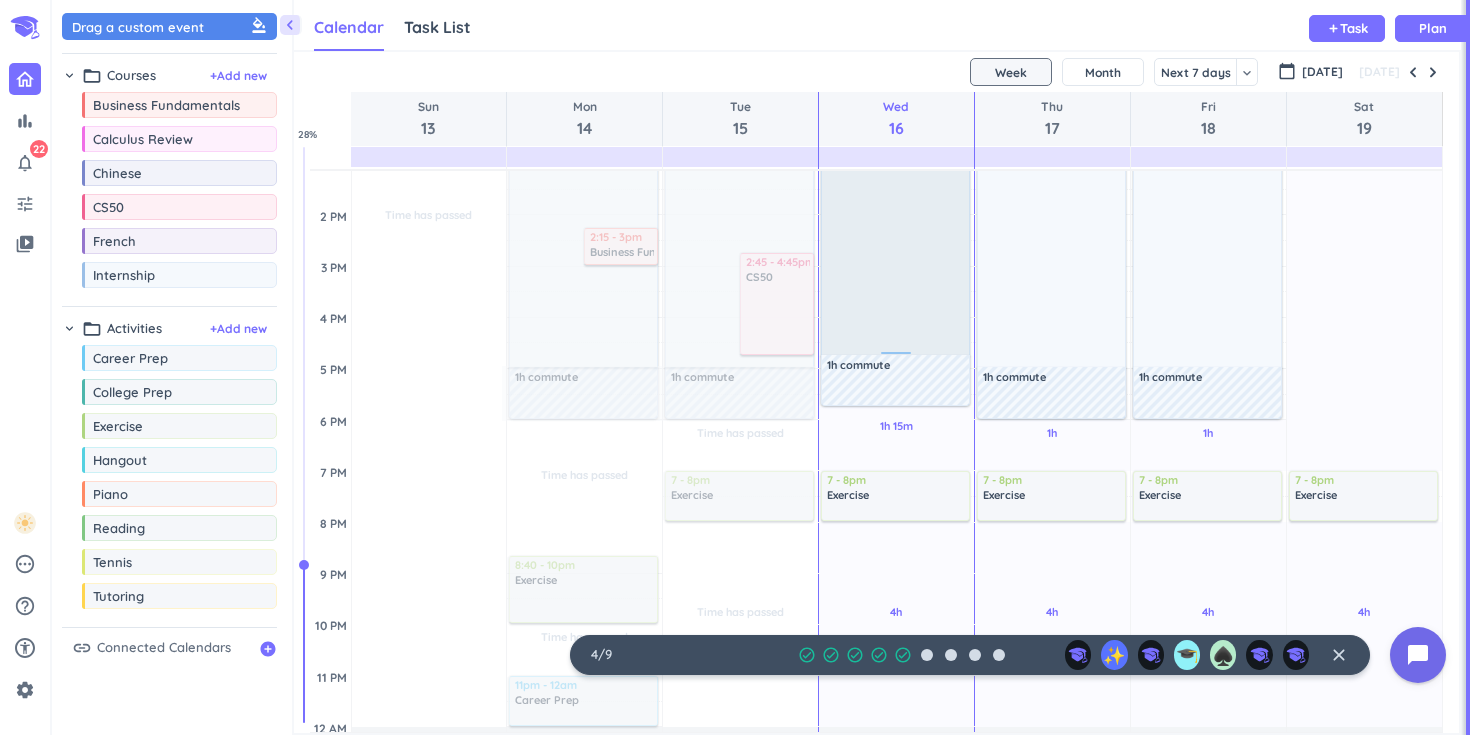 click at bounding box center (896, 158) 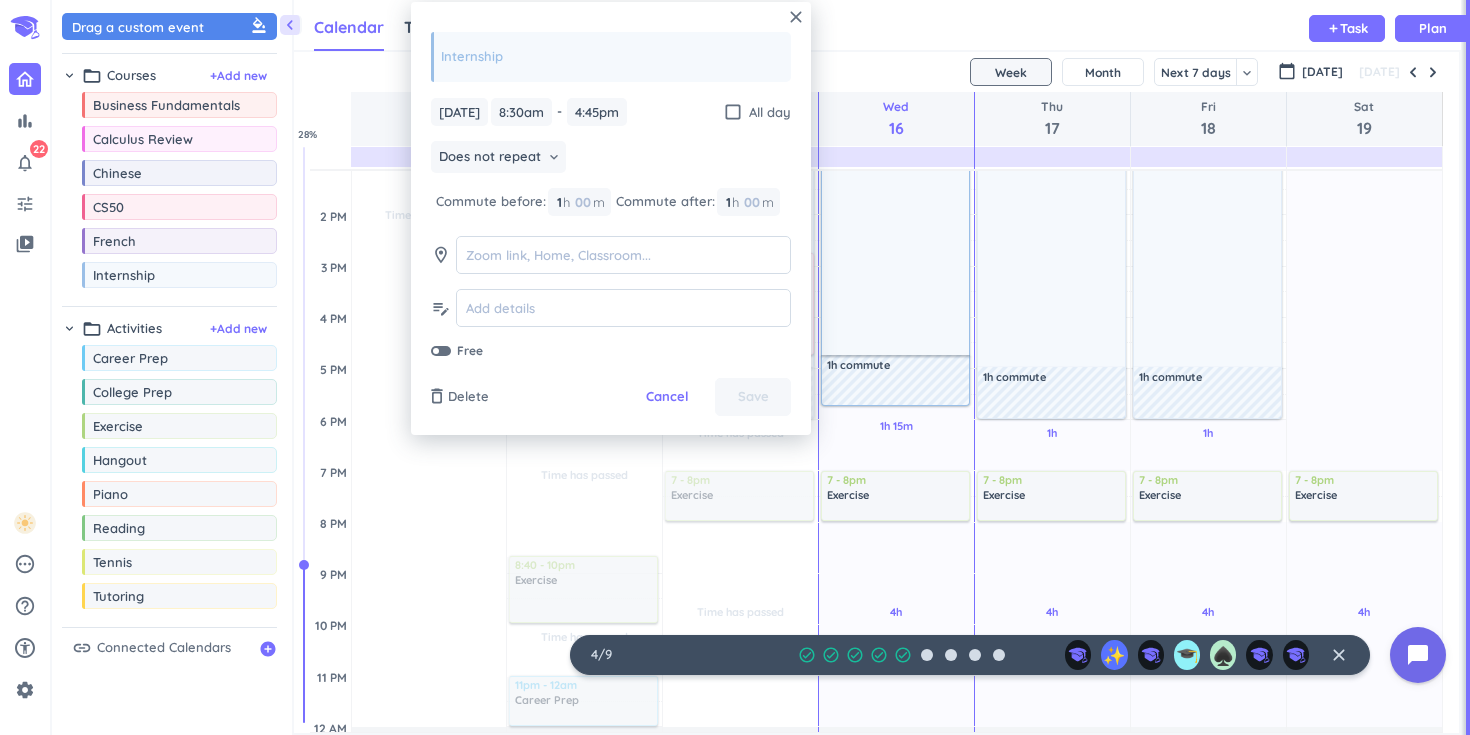 click on "Wed, Jul 16 Wed, Jul 16   8:30am 8:30am - 4:45pm 4:45pm check_box_outline_blank All day Does not repeat keyboard_arrow_down Commute before: 1 1 00 h 00 m Commute after: 1 1 00 h 00 m room edit_note Free" at bounding box center (611, 229) 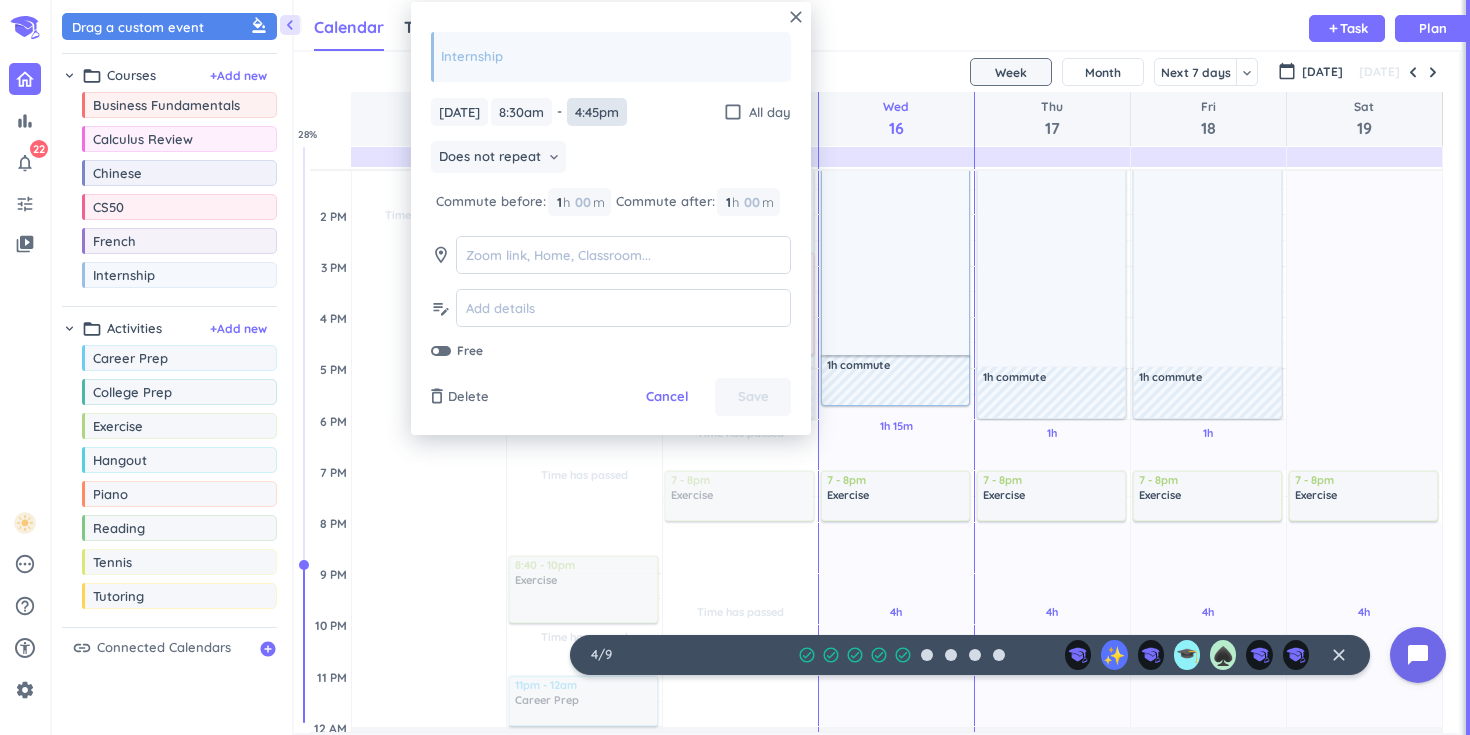 click on "4:45pm" at bounding box center [597, 112] 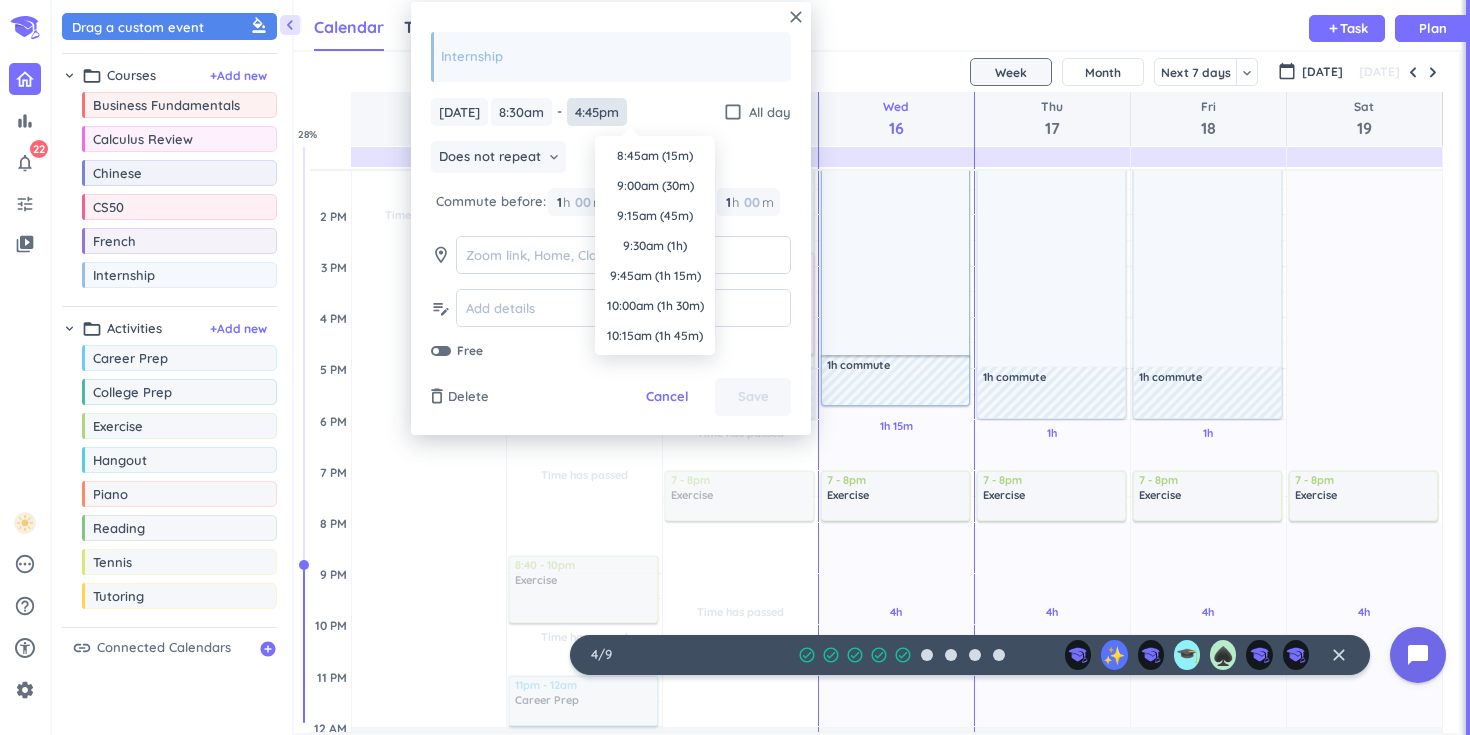 scroll, scrollTop: 960, scrollLeft: 0, axis: vertical 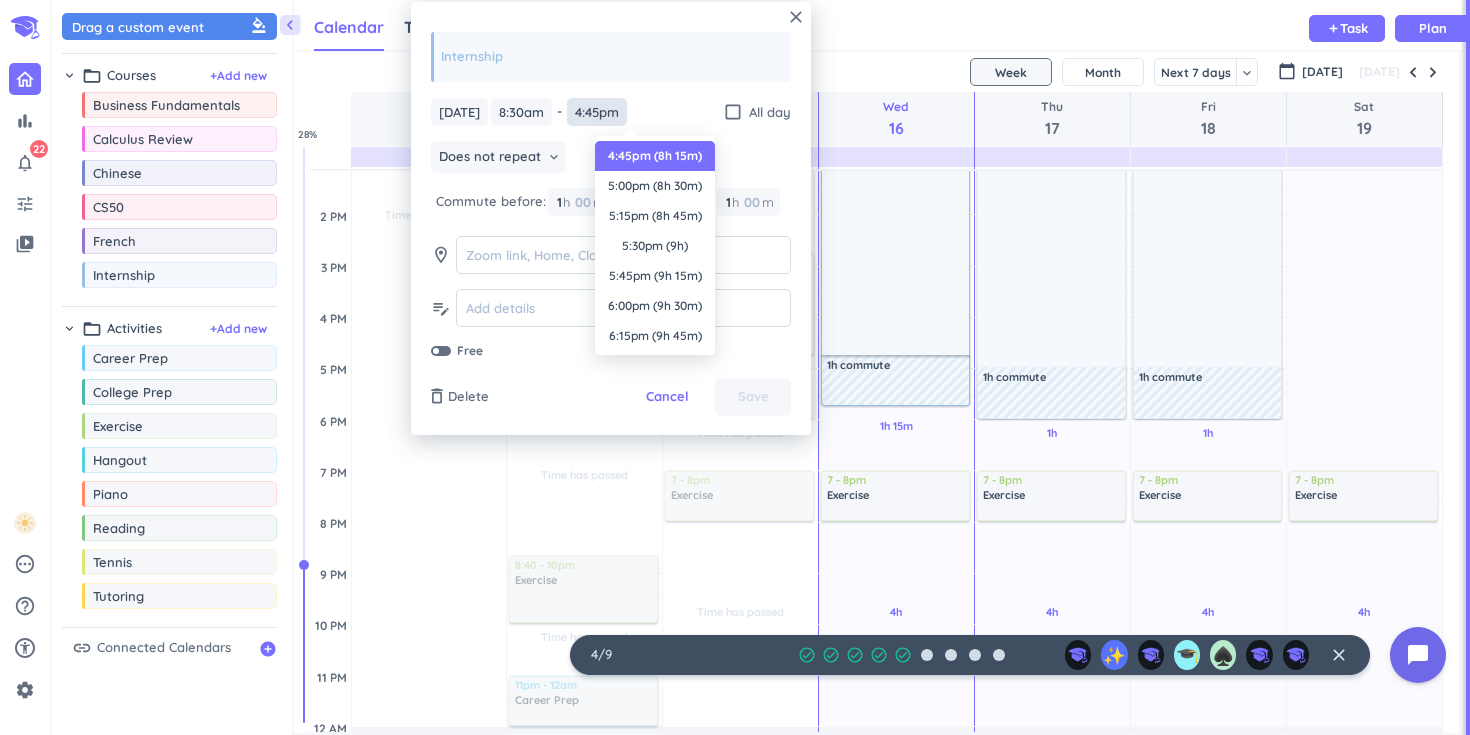 click on "4:45pm" at bounding box center (597, 112) 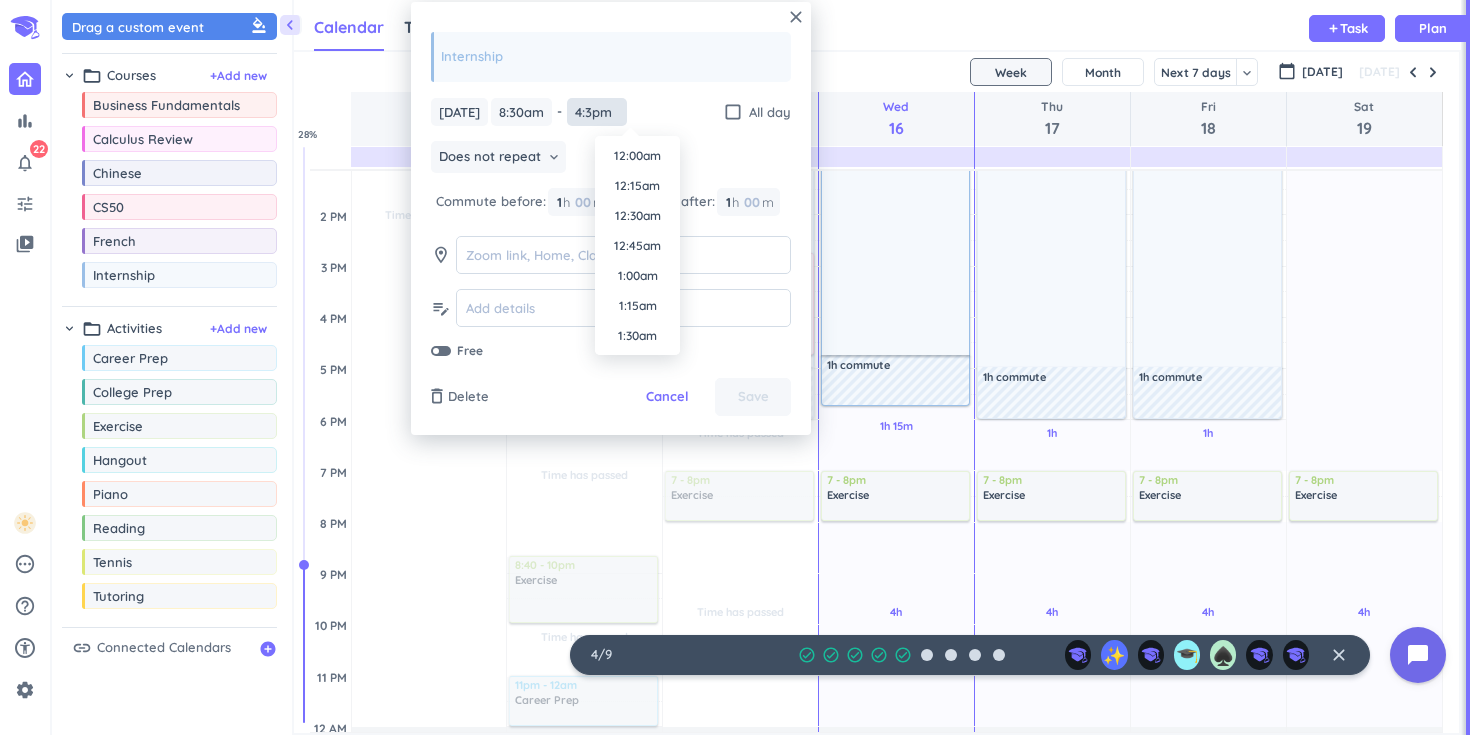 scroll, scrollTop: 0, scrollLeft: 0, axis: both 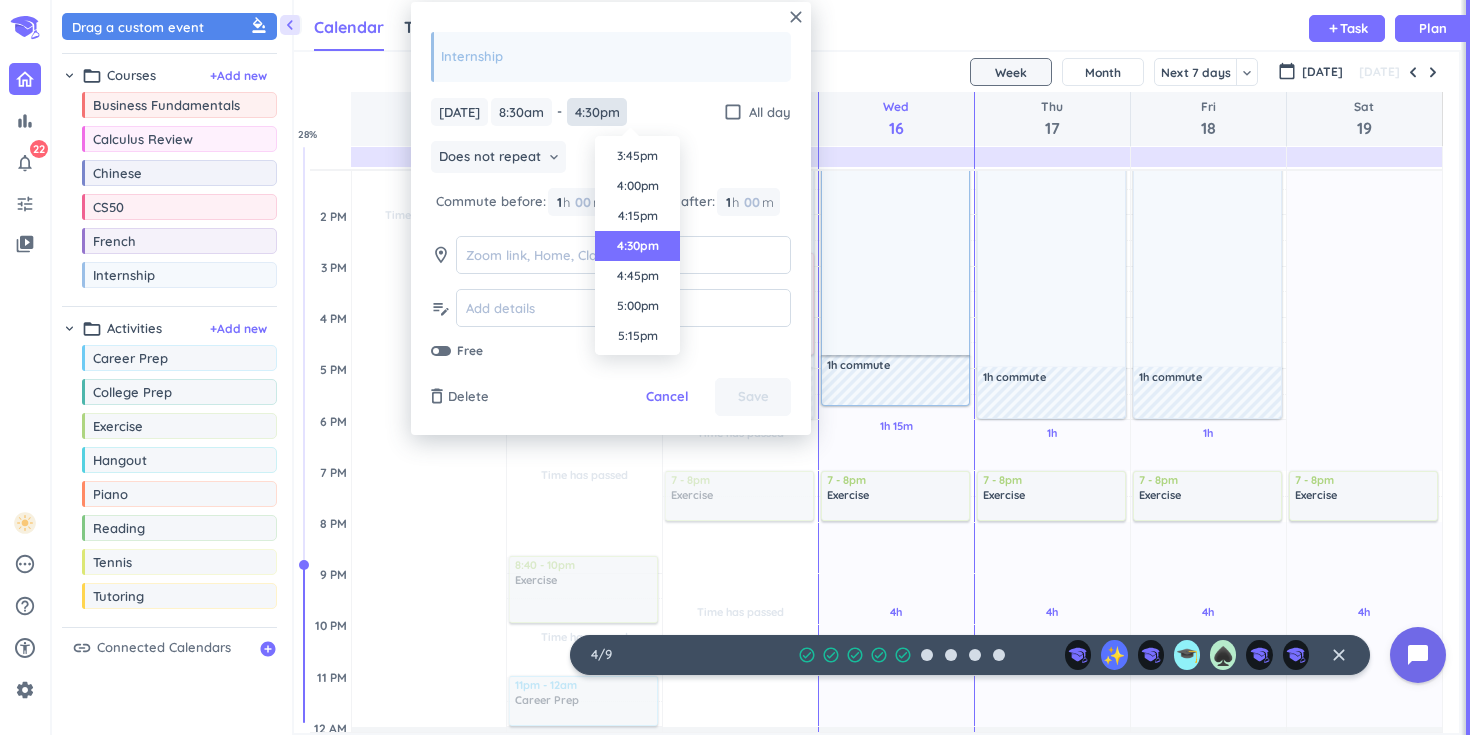 type on "4:30pm" 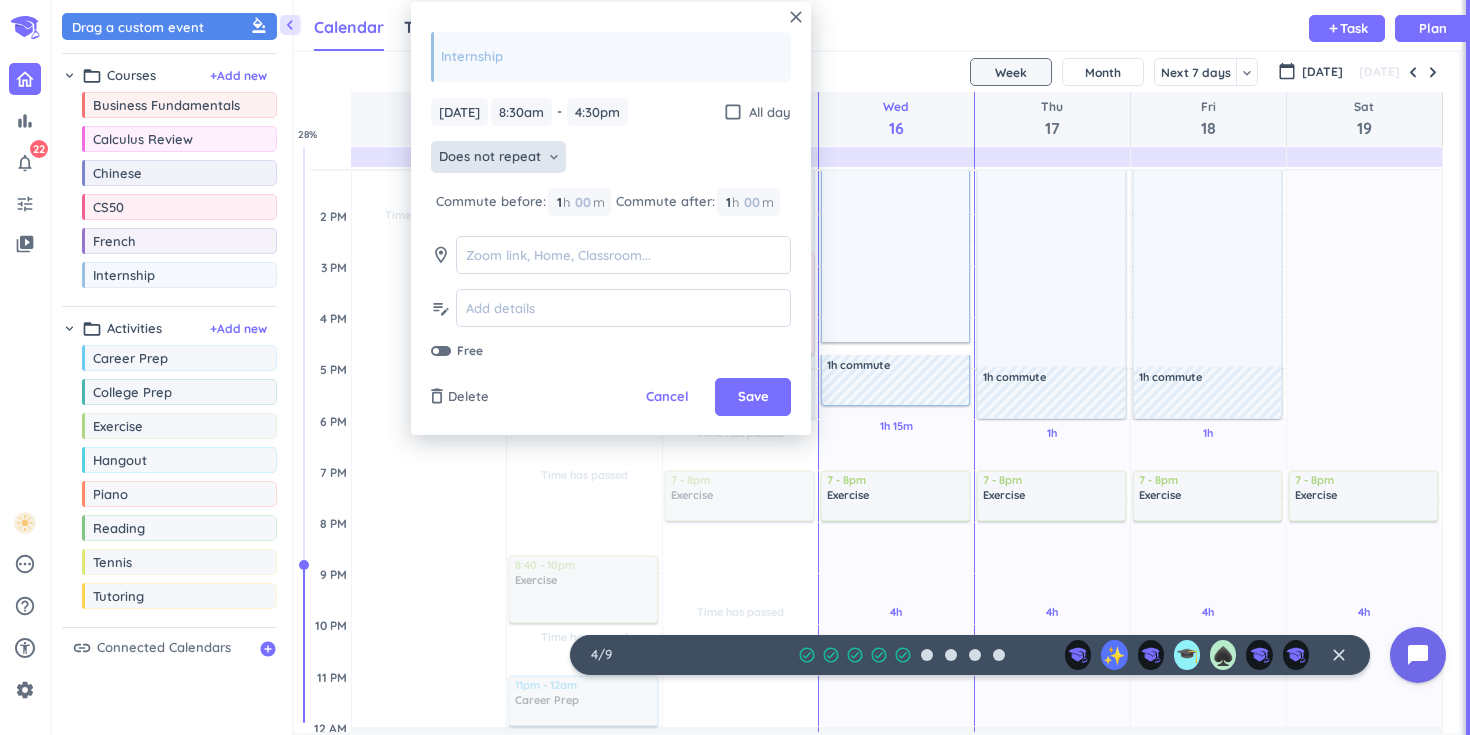 click on "Does not repeat" at bounding box center (490, 157) 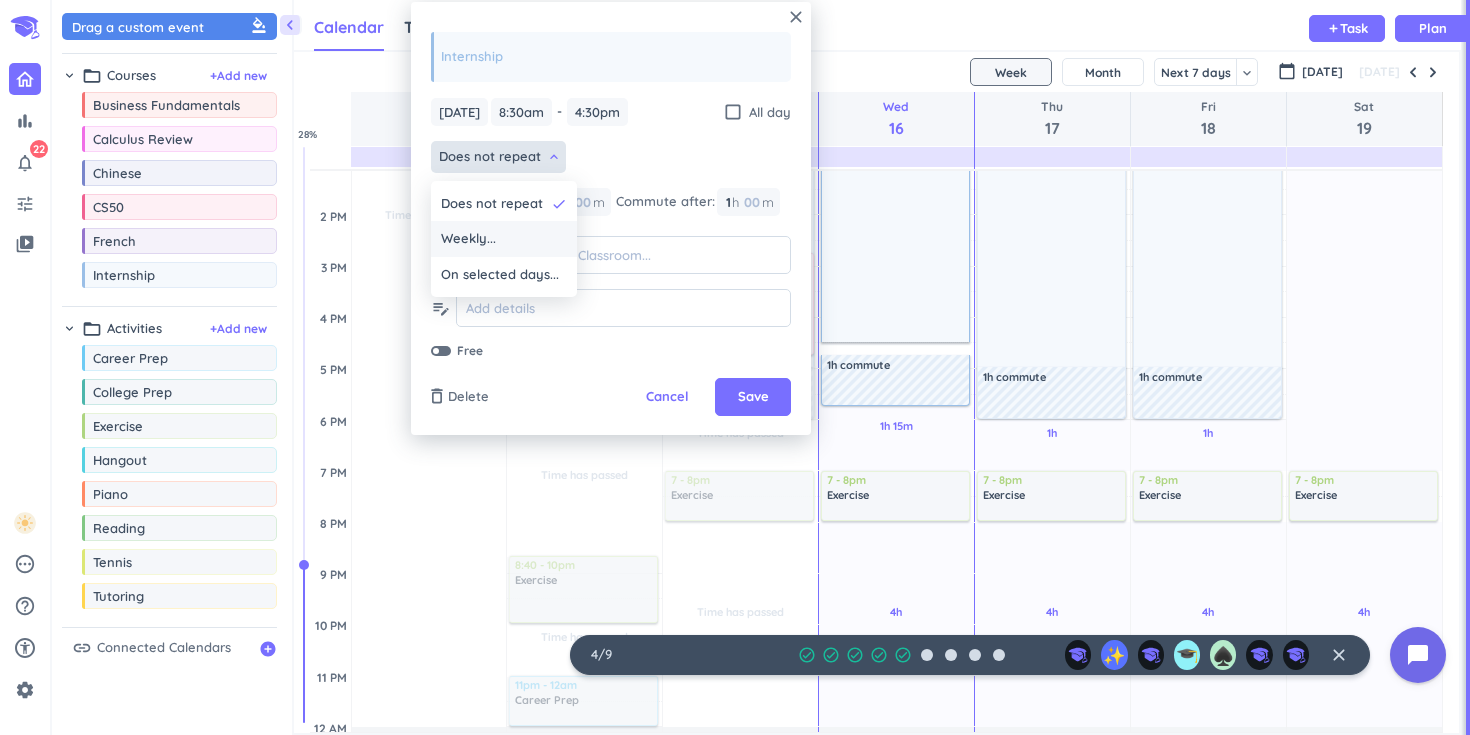 click on "Weekly..." at bounding box center [504, 239] 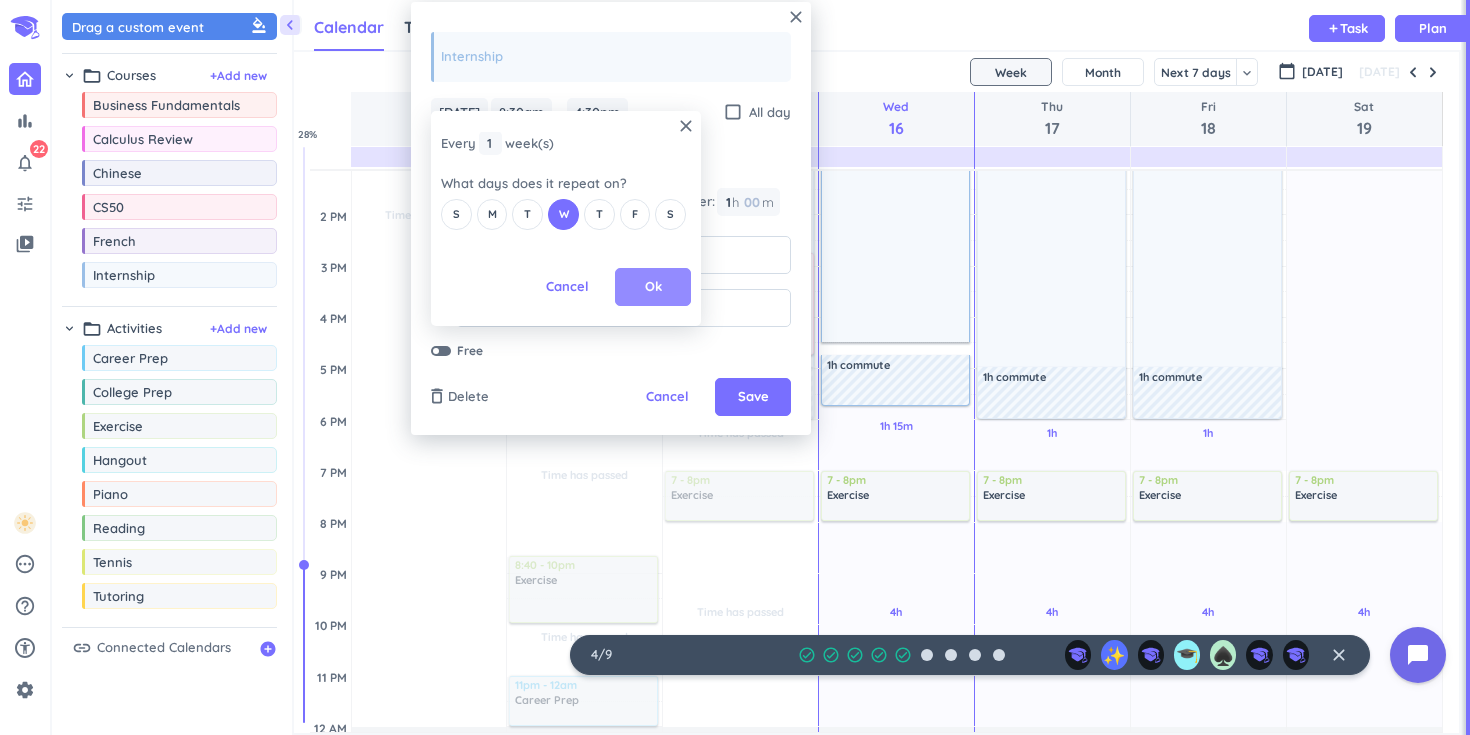 click on "Ok" at bounding box center [653, 287] 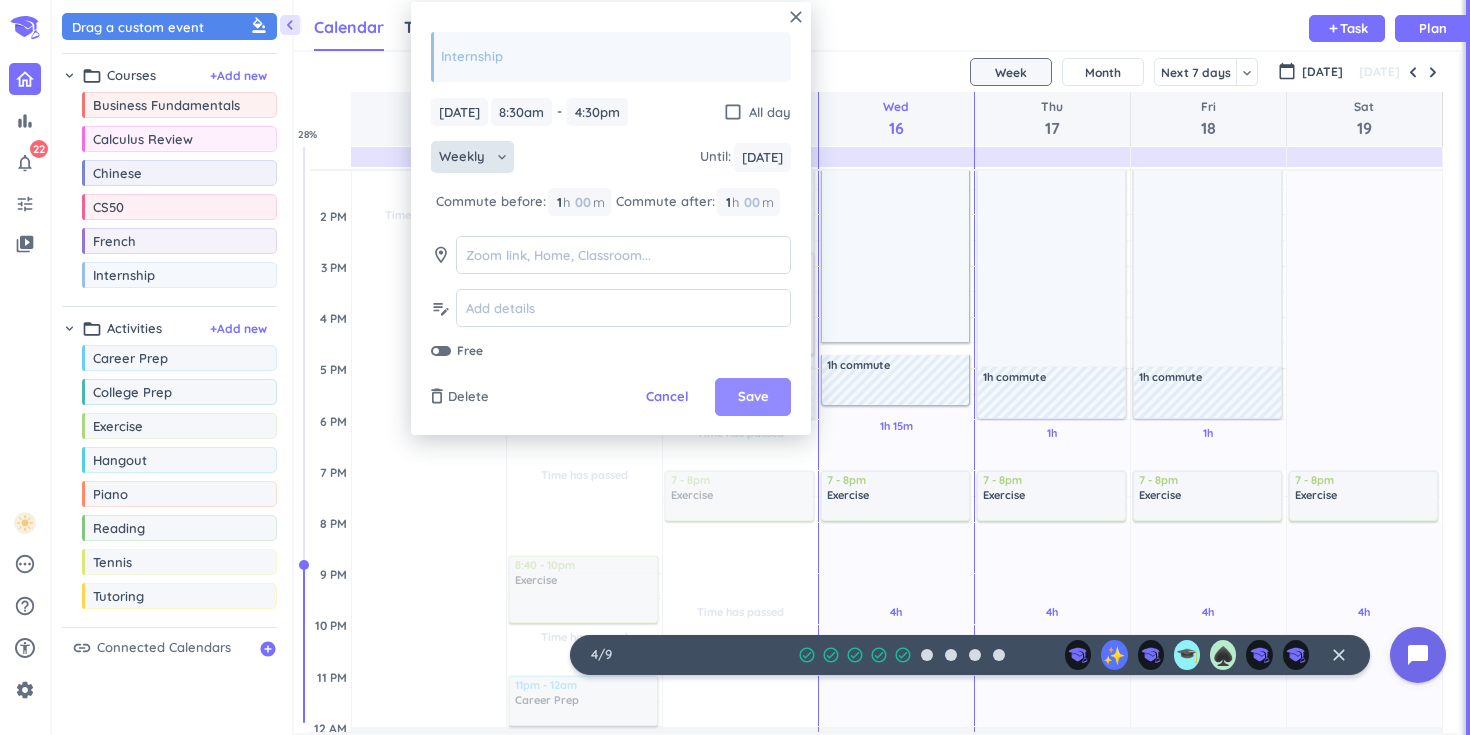 click on "Save" at bounding box center (753, 397) 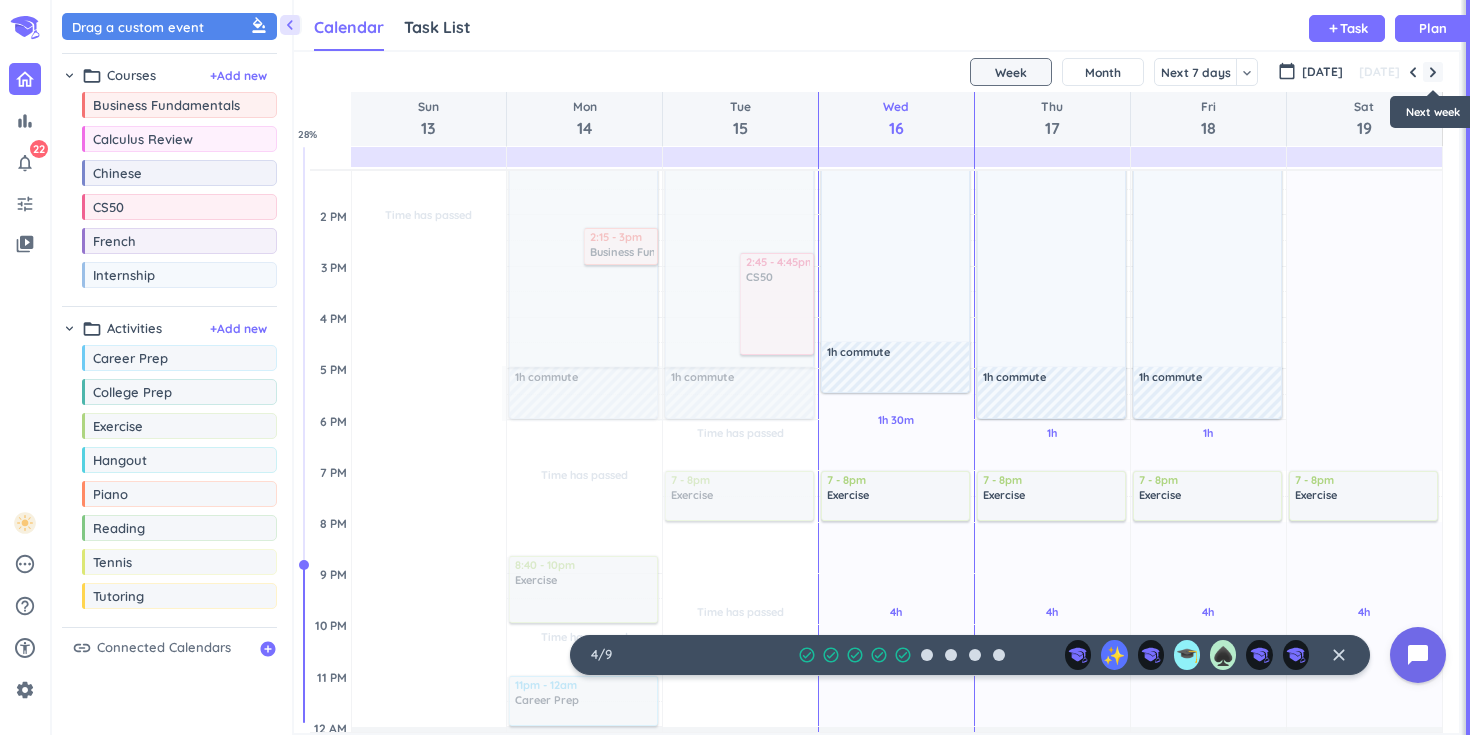 click on "[DATE]" at bounding box center (1399, 72) 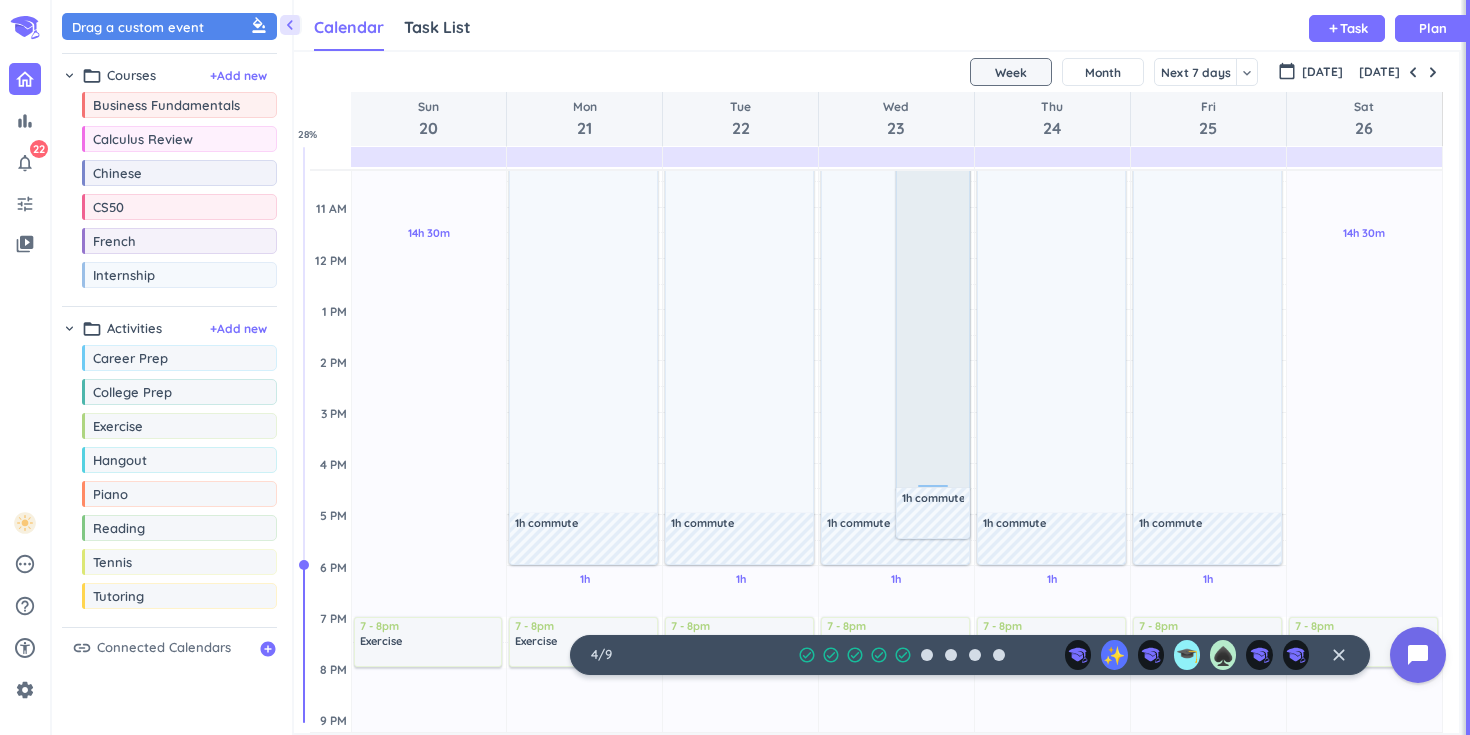scroll, scrollTop: 234, scrollLeft: 0, axis: vertical 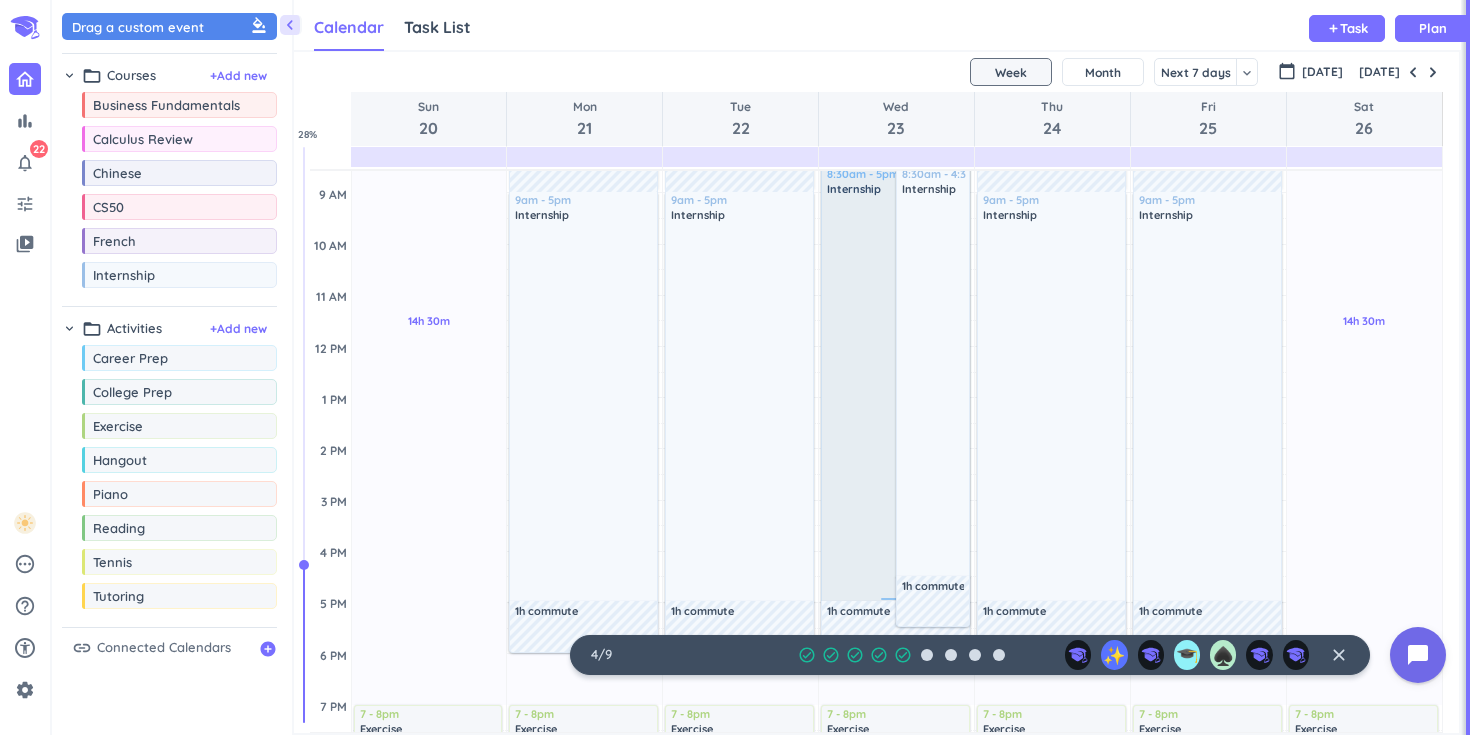 click at bounding box center (896, 398) 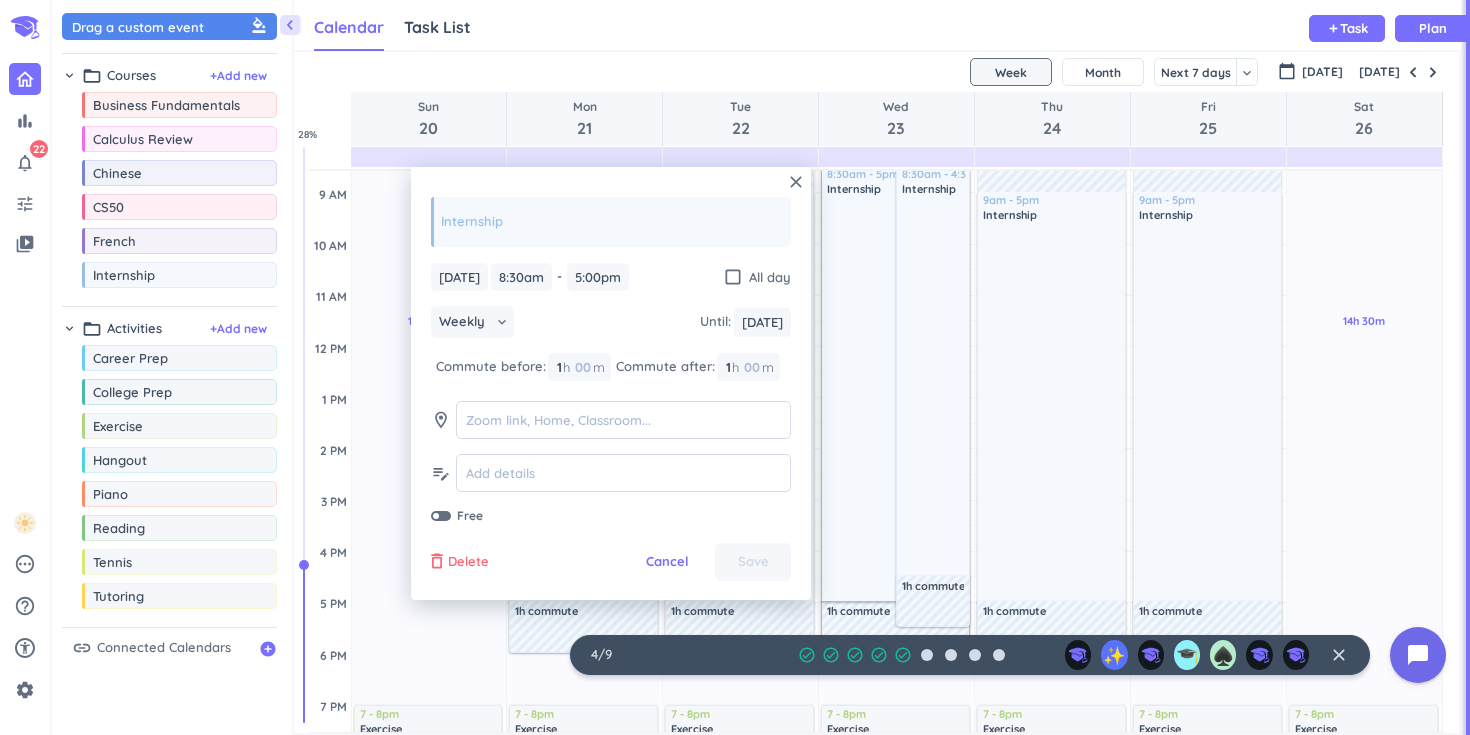click on "Delete" at bounding box center [468, 562] 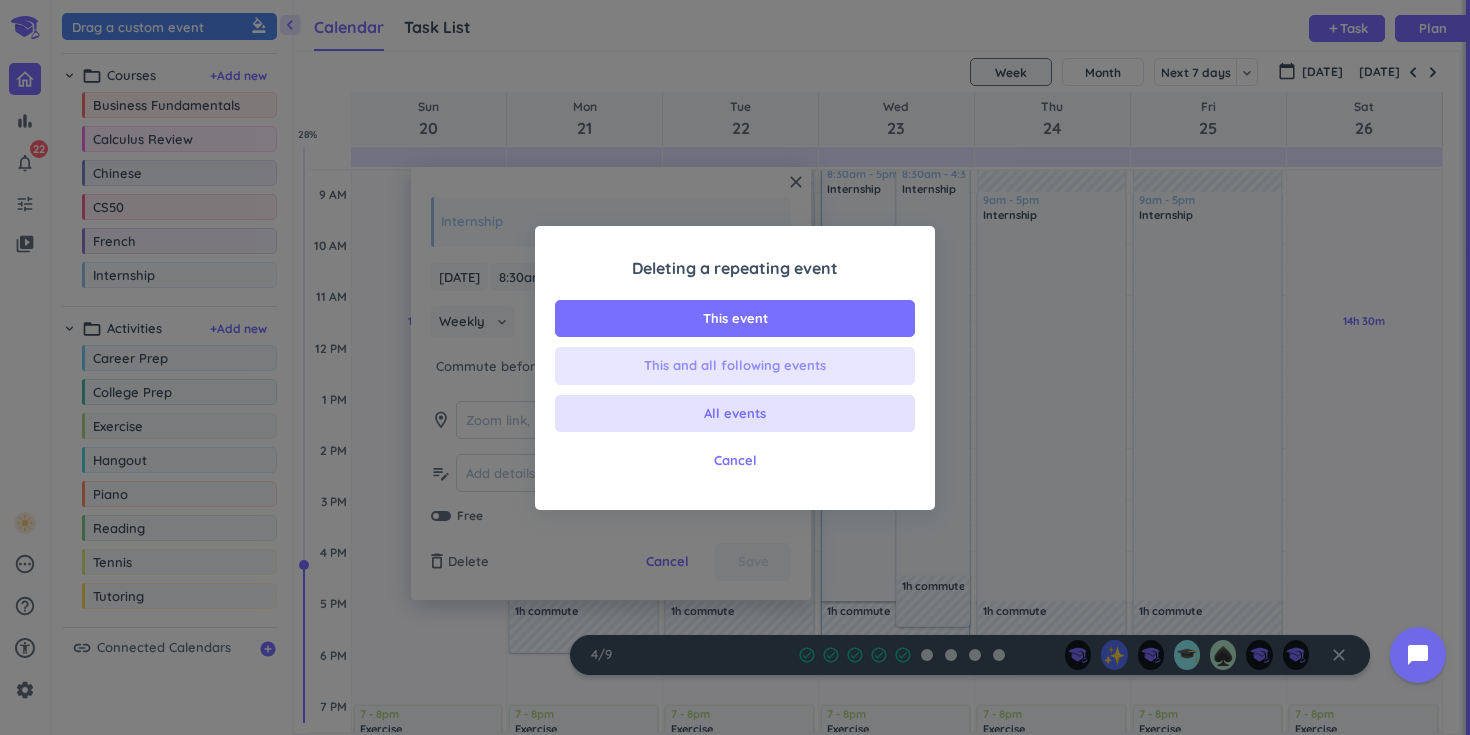 click on "This and all following events" at bounding box center [735, 366] 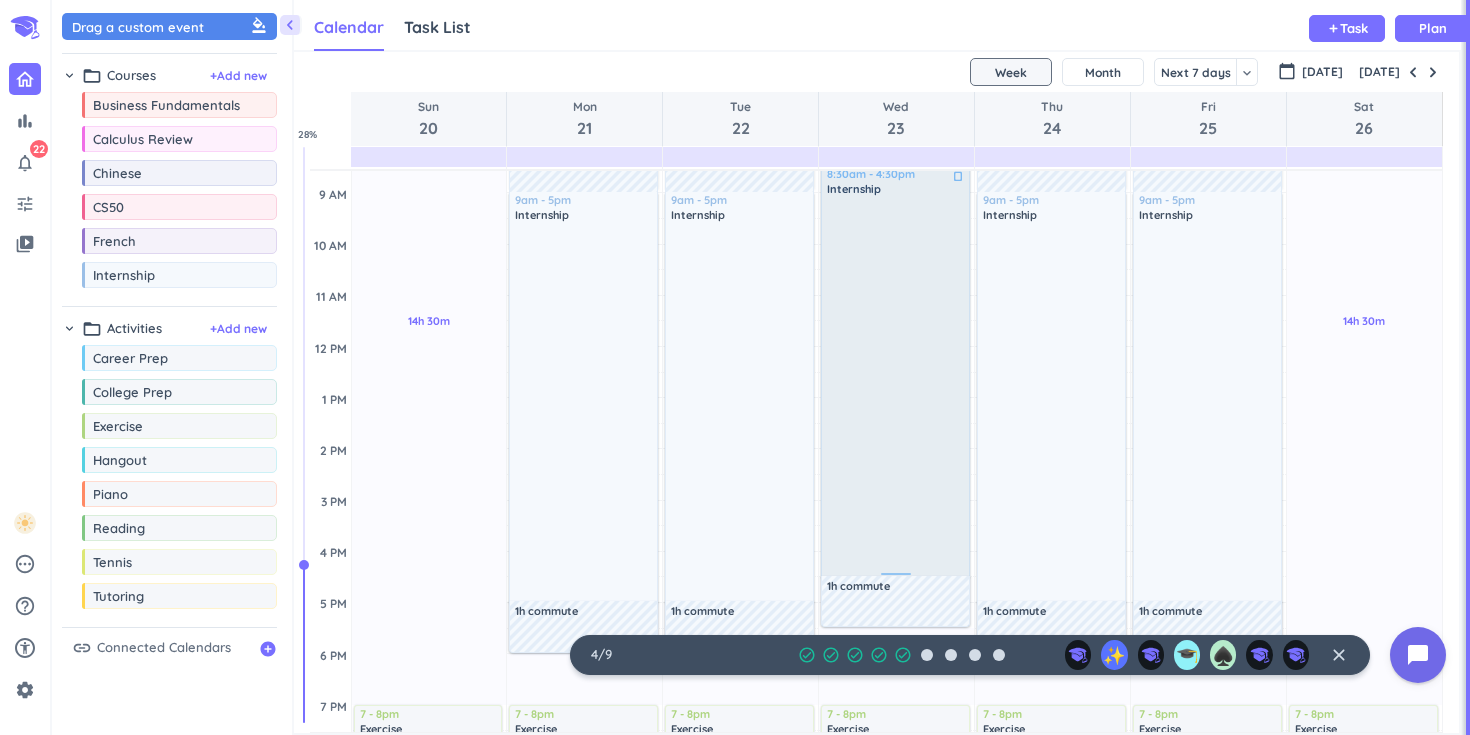 click at bounding box center (896, 385) 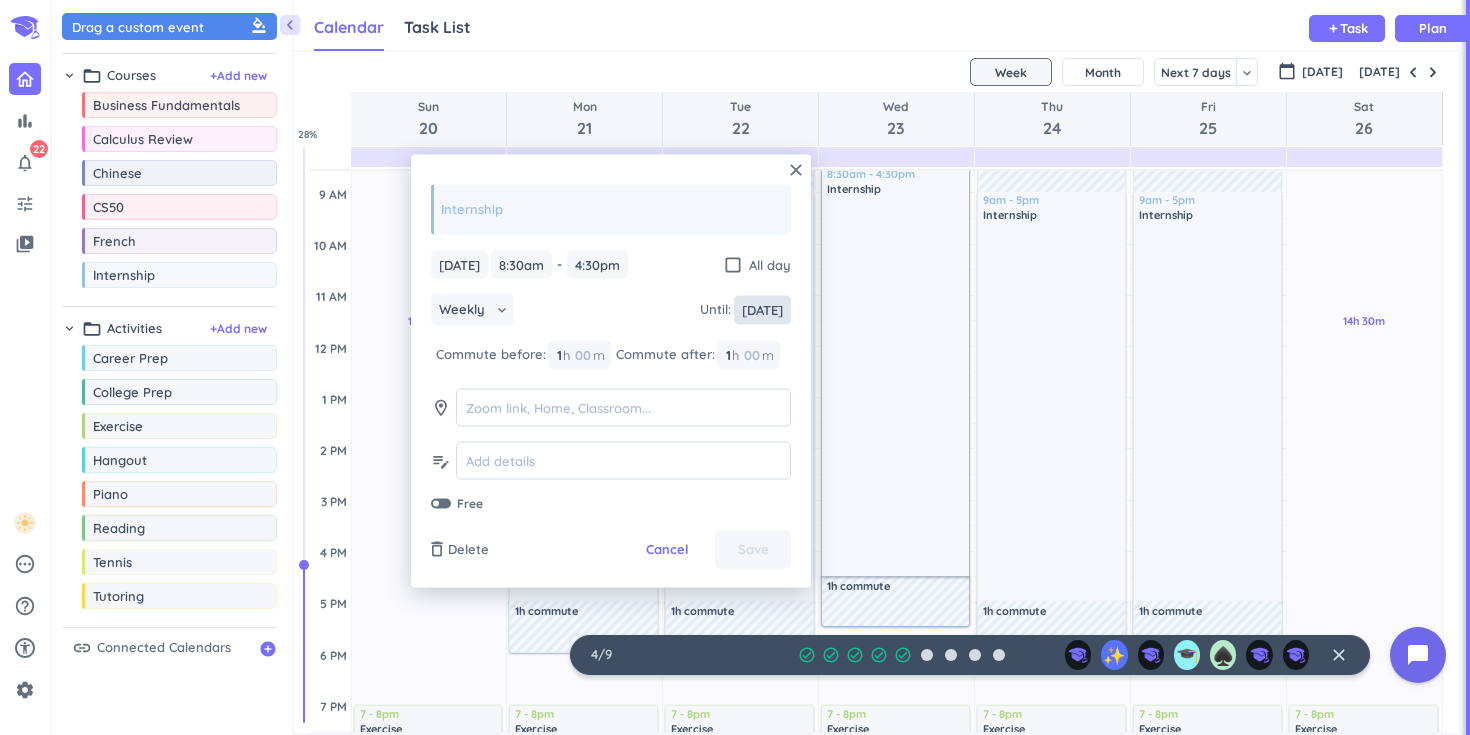click on "Sun, Sep 7" at bounding box center (762, 309) 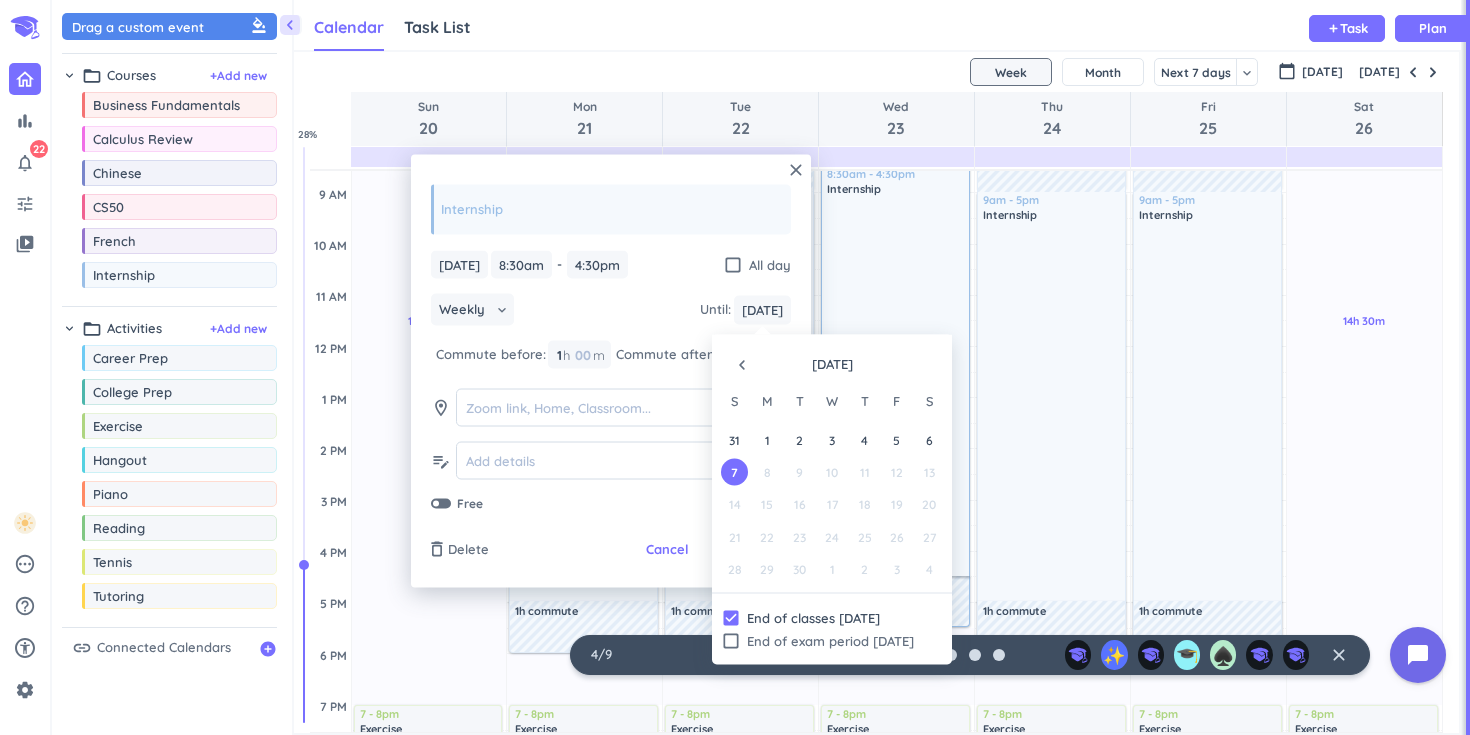 click on "navigate_before" at bounding box center (742, 365) 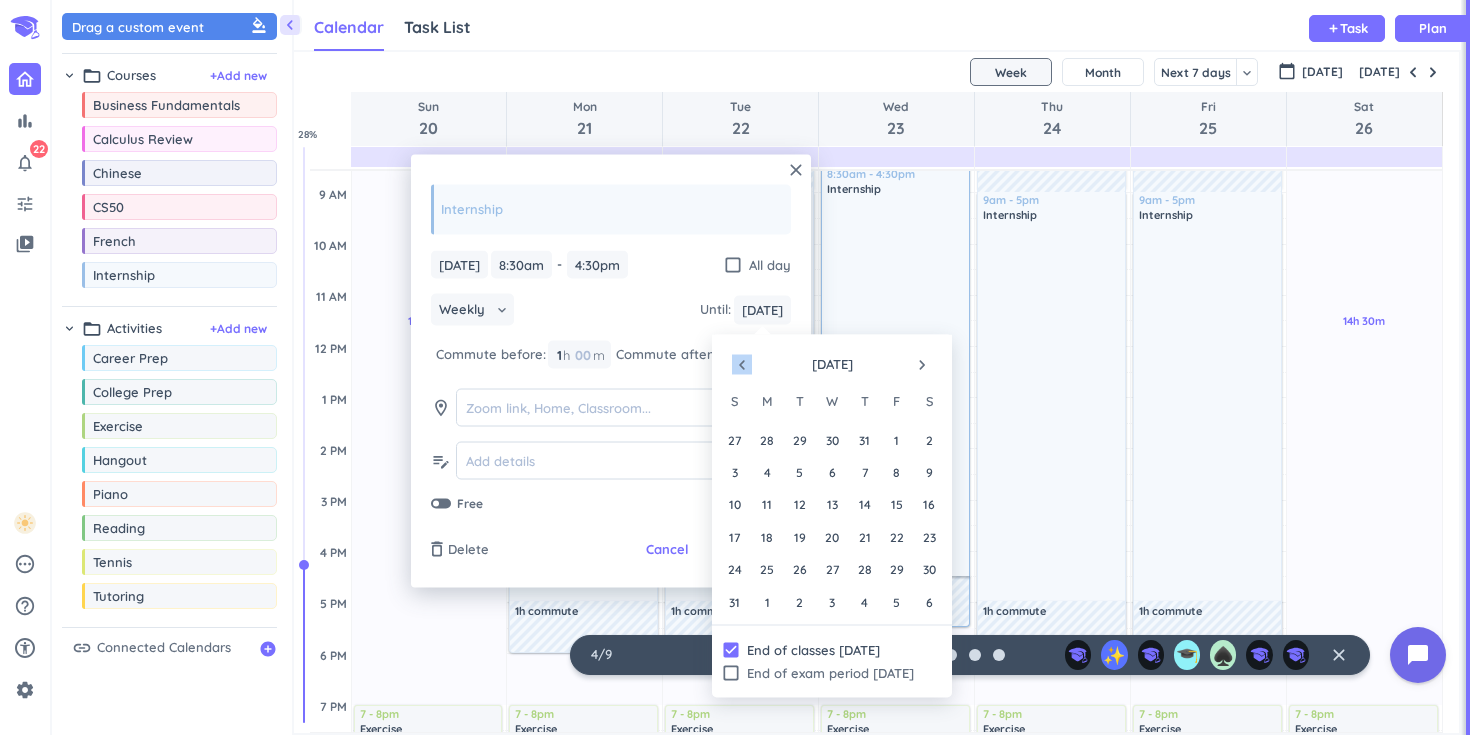 click on "navigate_before" at bounding box center [742, 365] 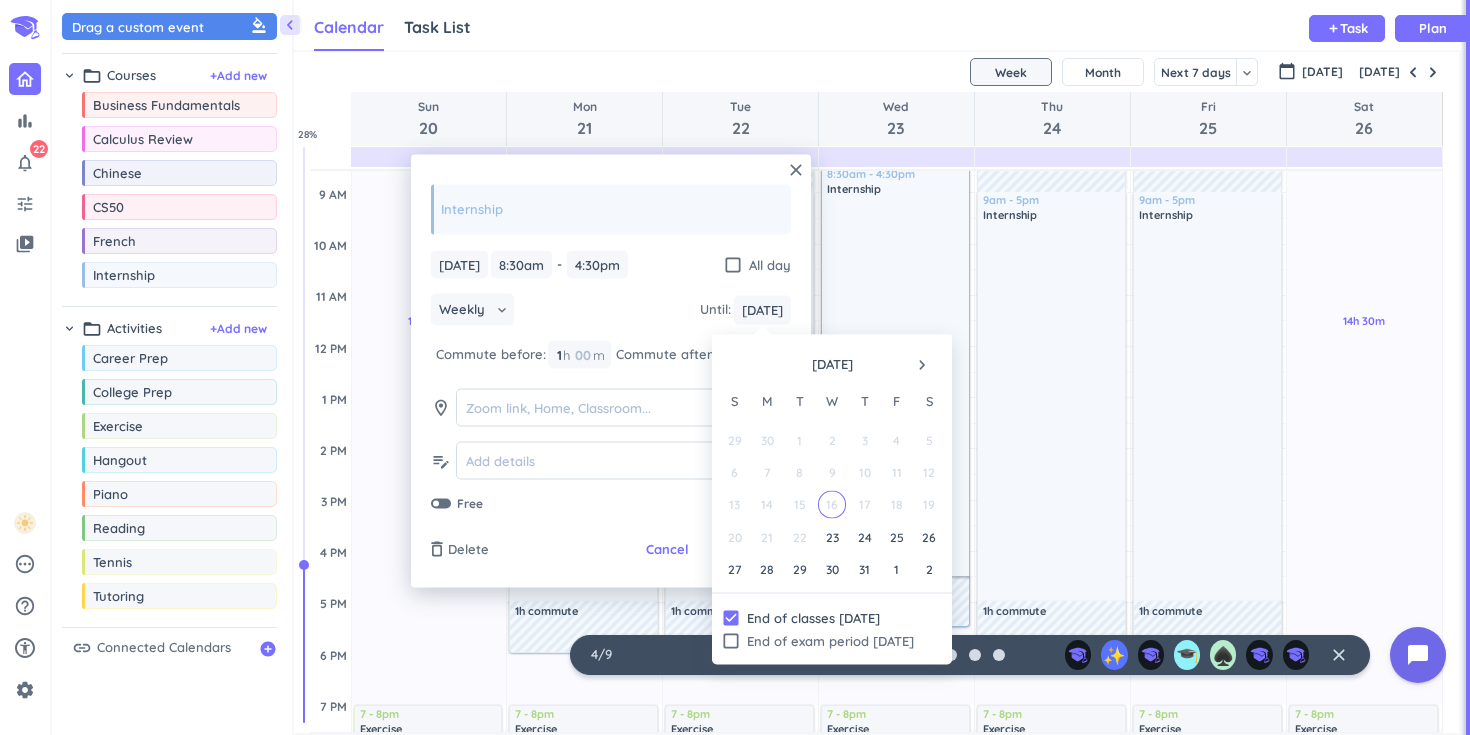 click on "navigate_next" at bounding box center (922, 365) 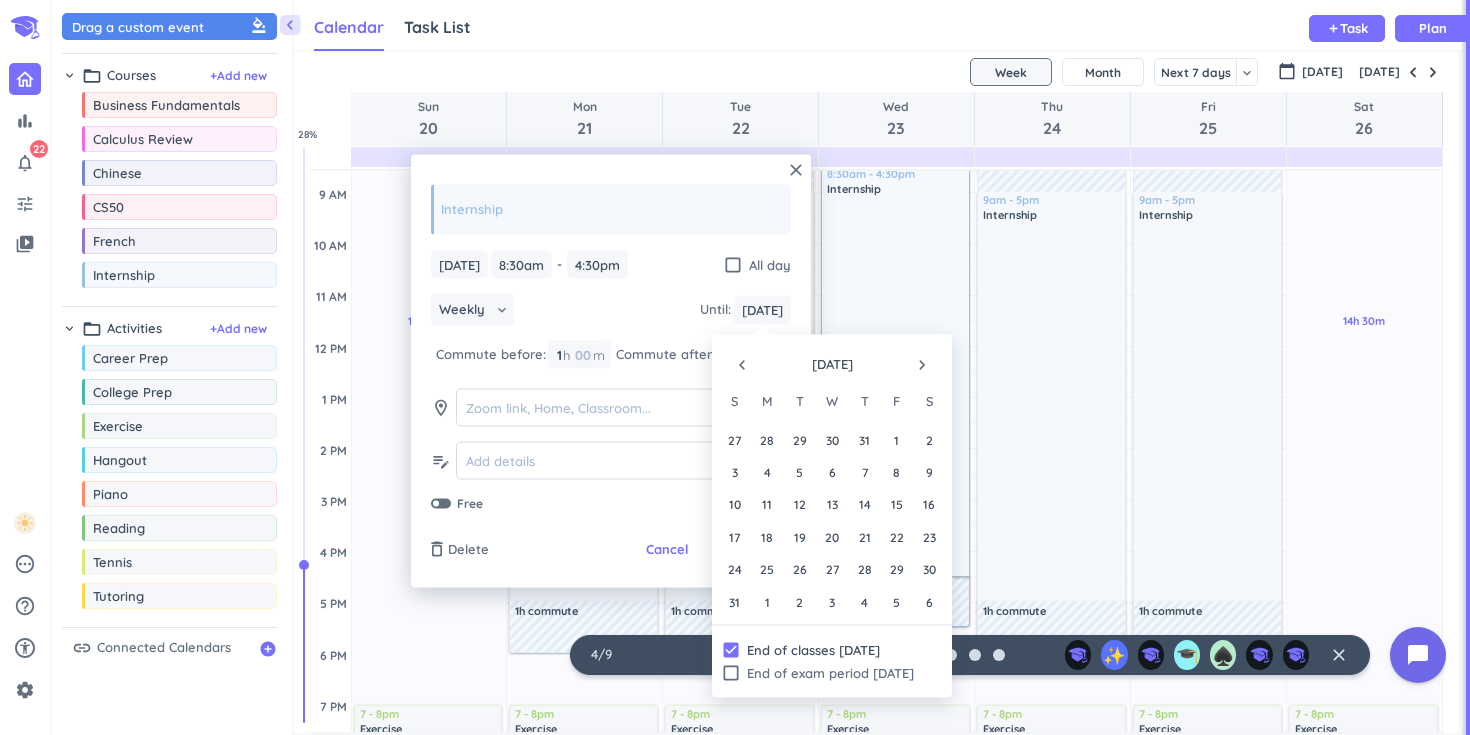 click on "navigate_before" at bounding box center [742, 365] 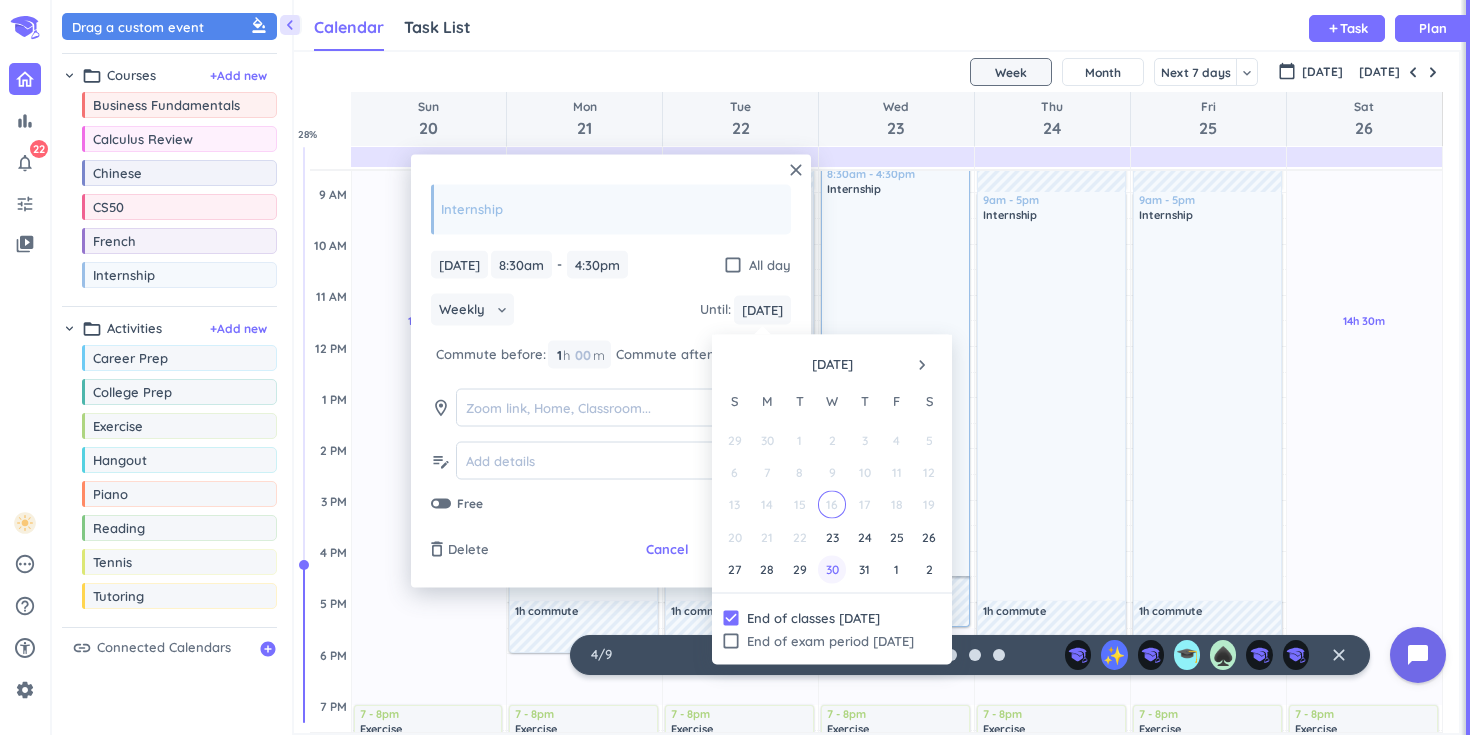 click on "30" at bounding box center (831, 569) 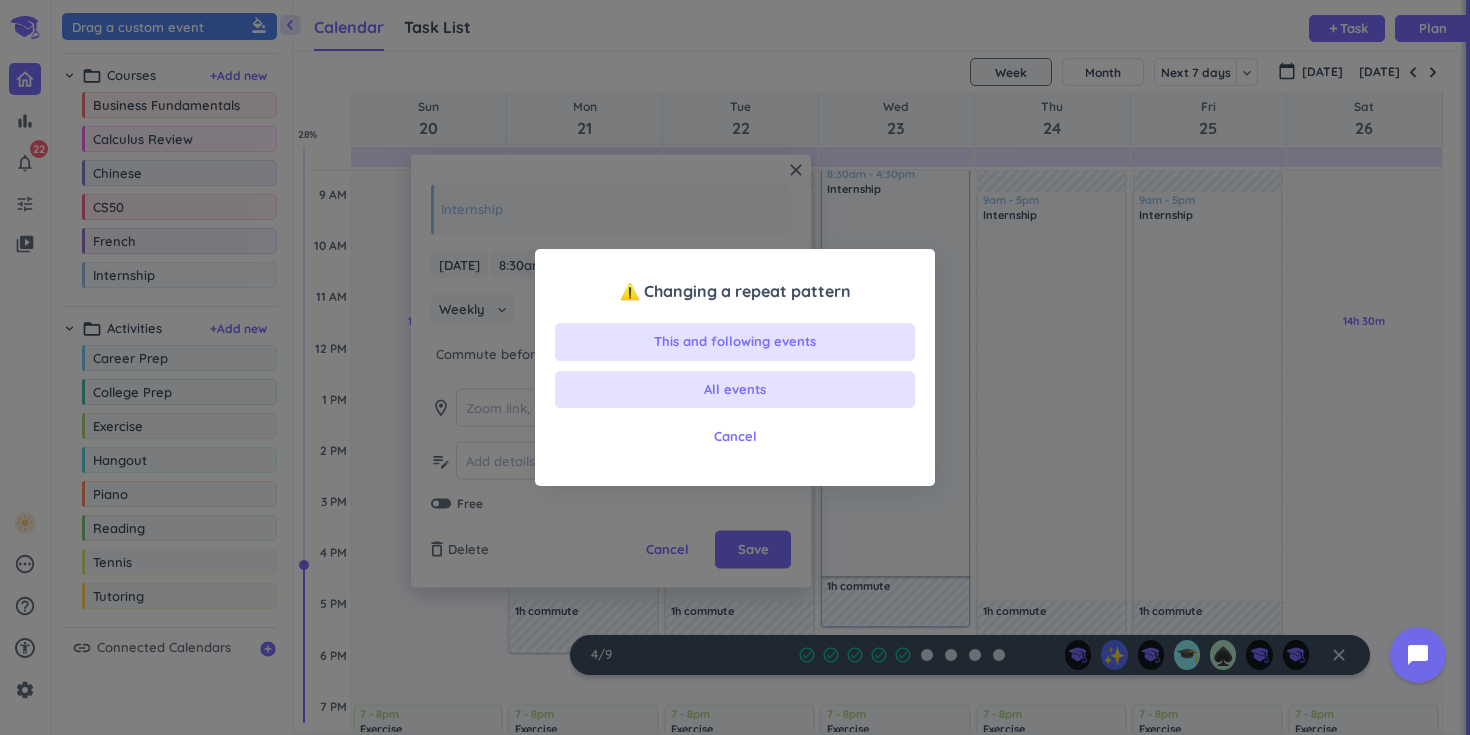 click on "This and following events" at bounding box center [735, 342] 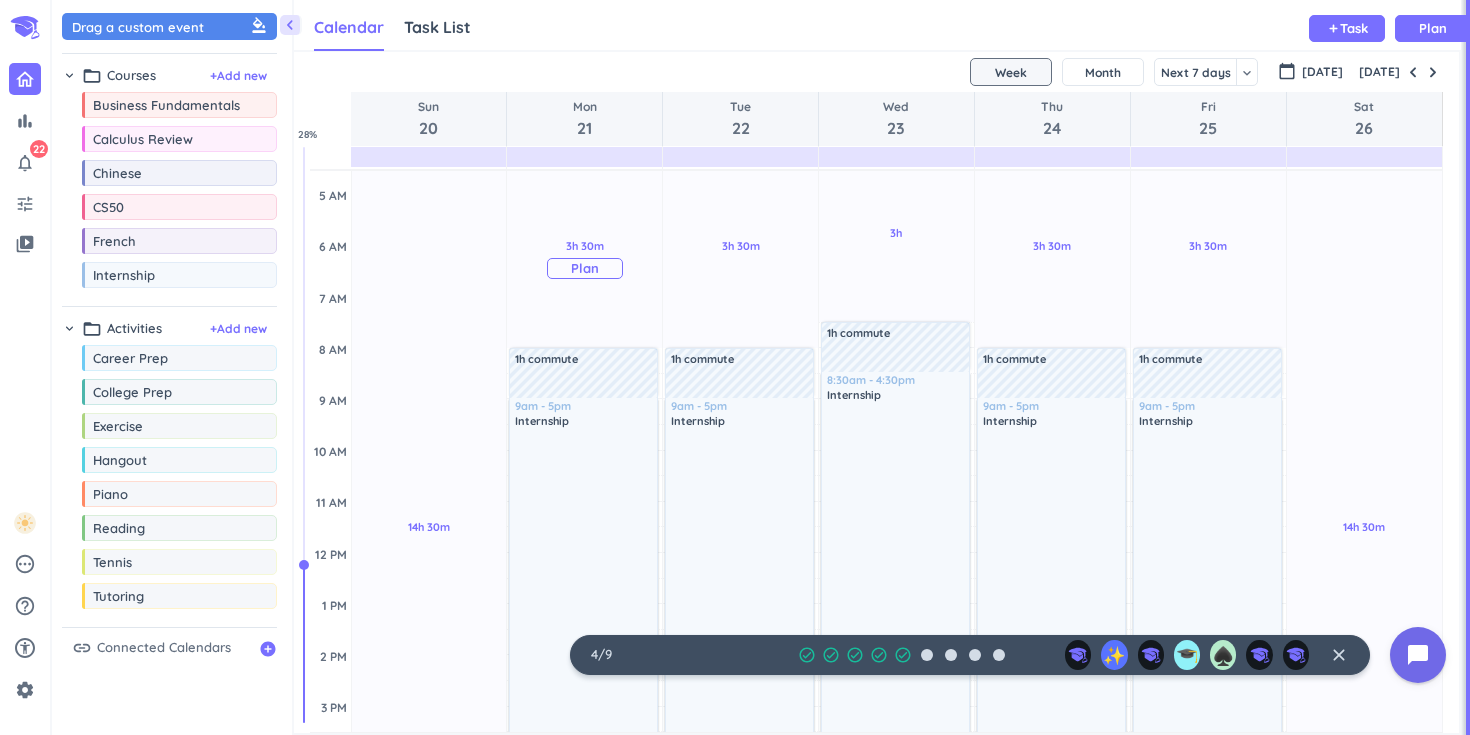 scroll, scrollTop: 0, scrollLeft: 0, axis: both 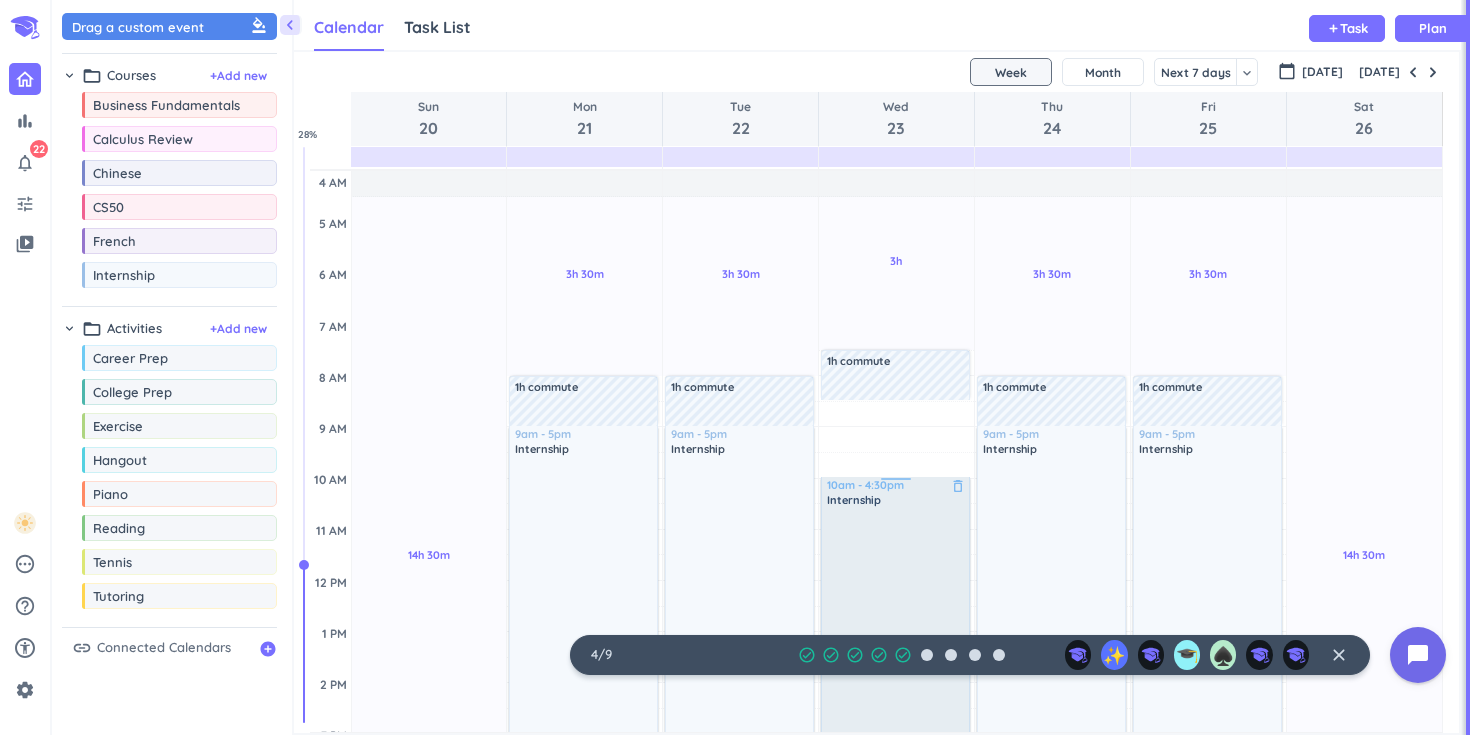 drag, startPoint x: 896, startPoint y: 405, endPoint x: 900, endPoint y: 482, distance: 77.10383 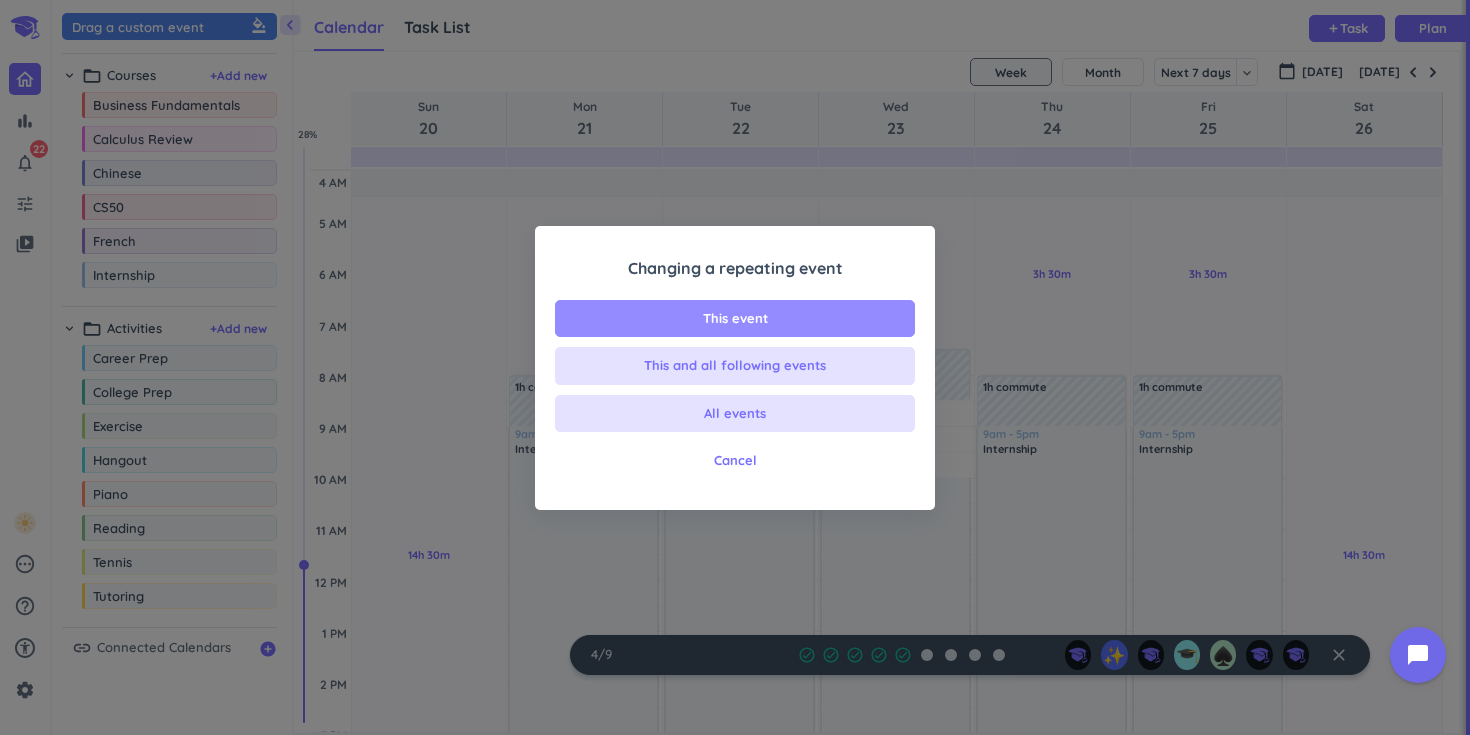 click on "This event" at bounding box center [735, 319] 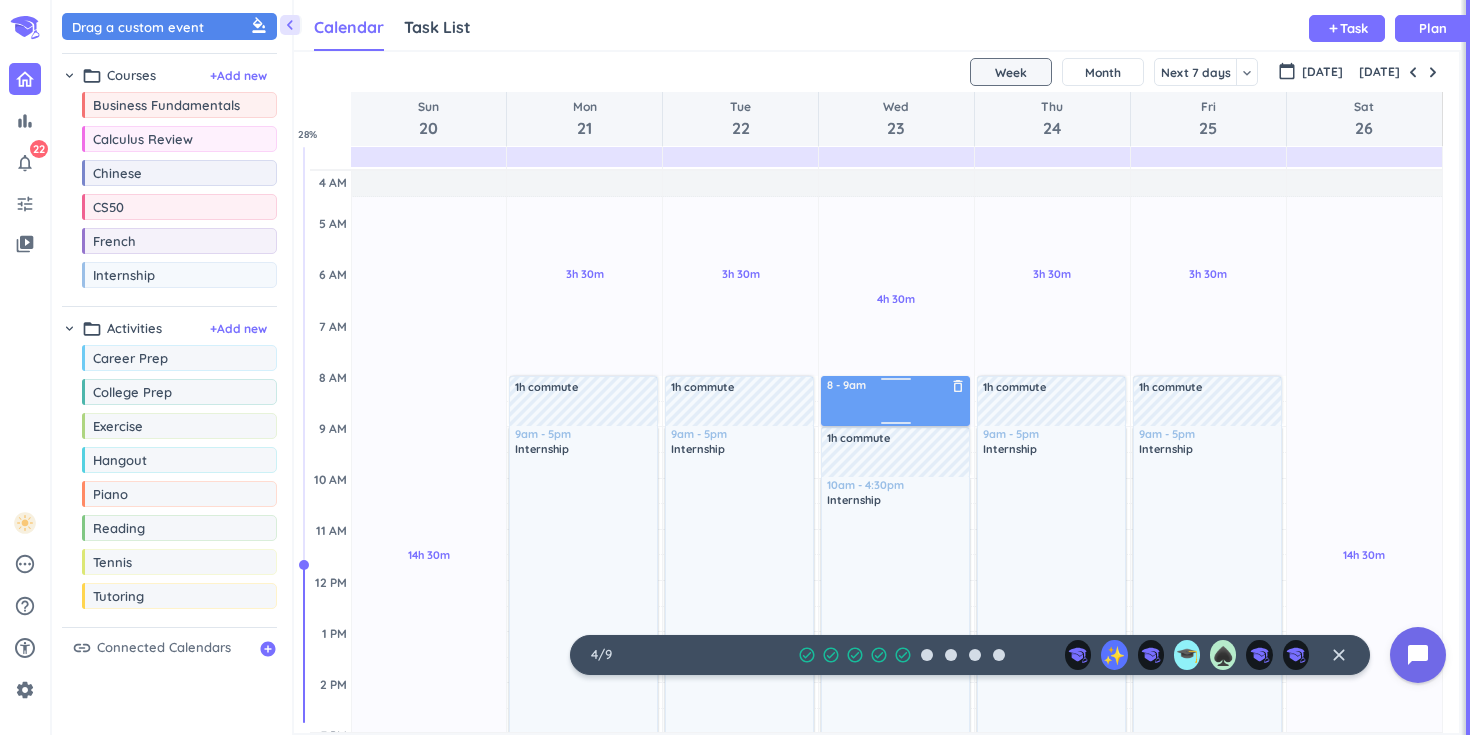 drag, startPoint x: 220, startPoint y: 21, endPoint x: 914, endPoint y: 378, distance: 780.43896 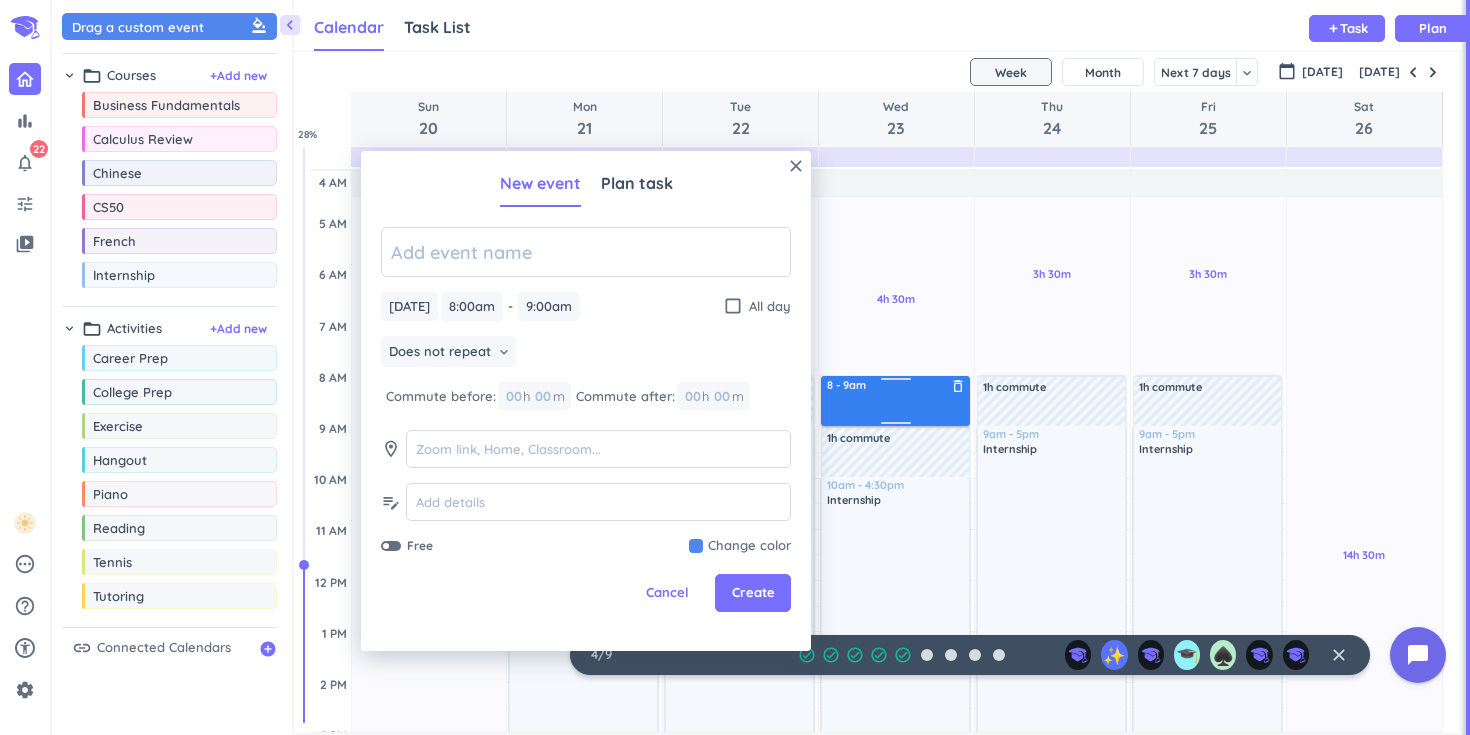 click on "4h 30m Past due Plan 1h 30m Past due Plan 4h  Past due Plan Adjust Awake Time Adjust Awake Time 8 - 9am delete_outline 1h commute 10am - 4:30pm Internship delete_outline 1h commute 7 - 8pm Exercise delete_outline 8 - 9am delete_outline" at bounding box center (896, 785) 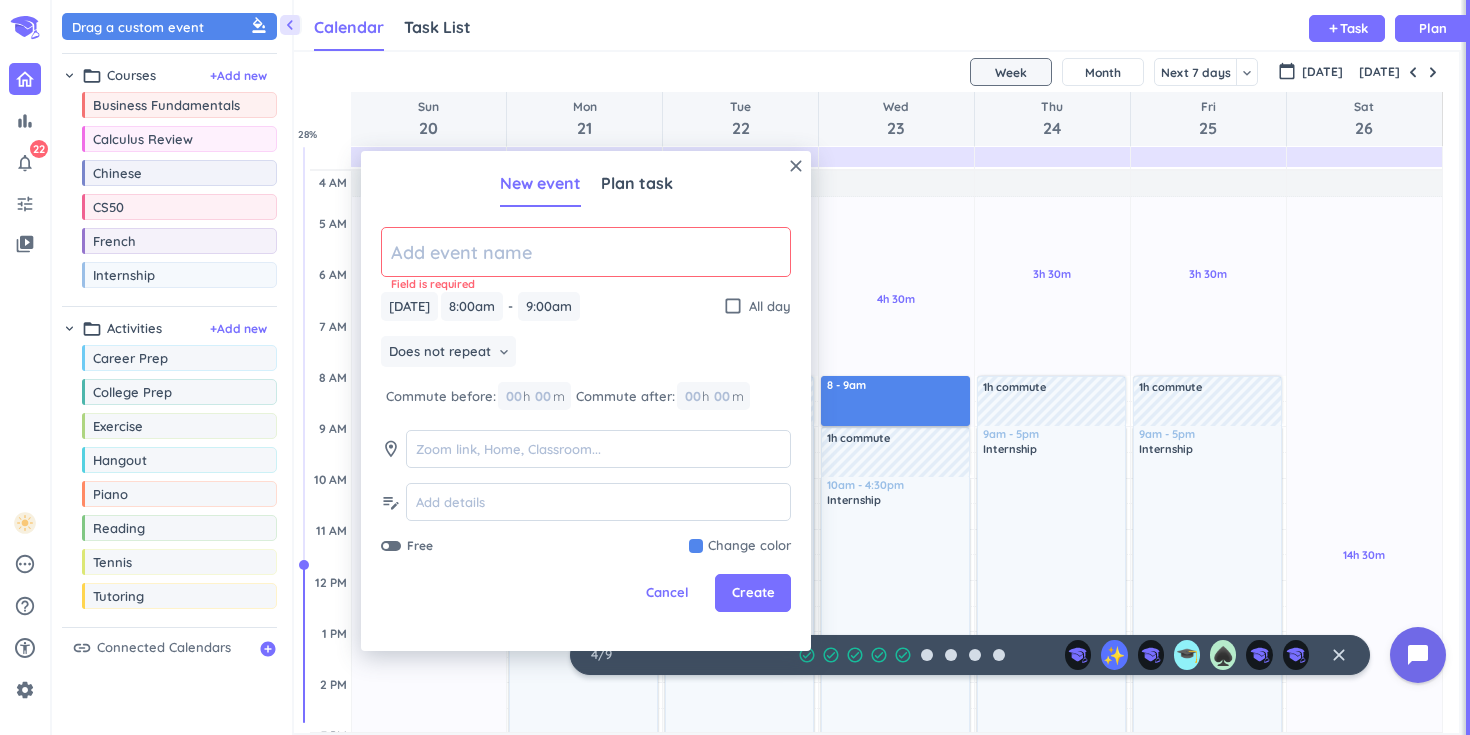 click 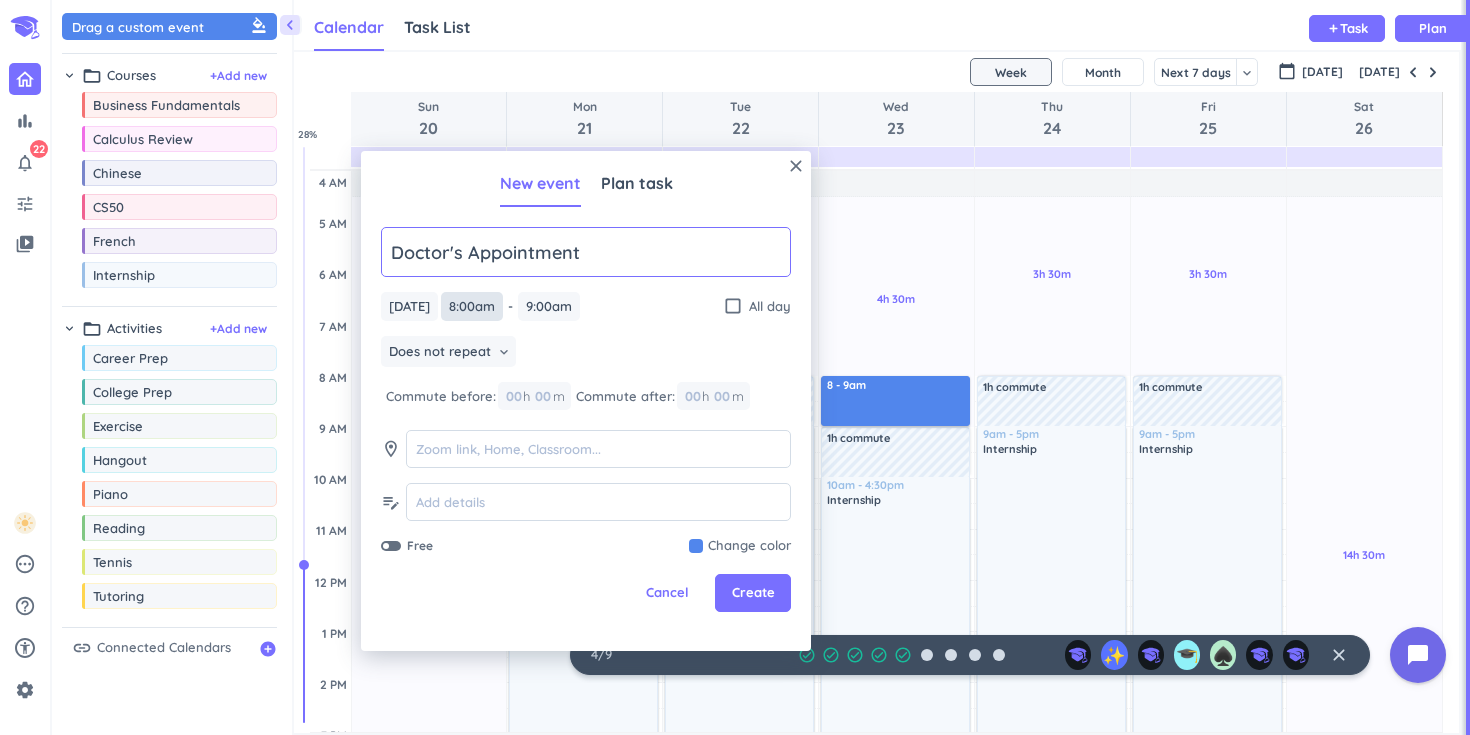 type on "Doctor's Appointment" 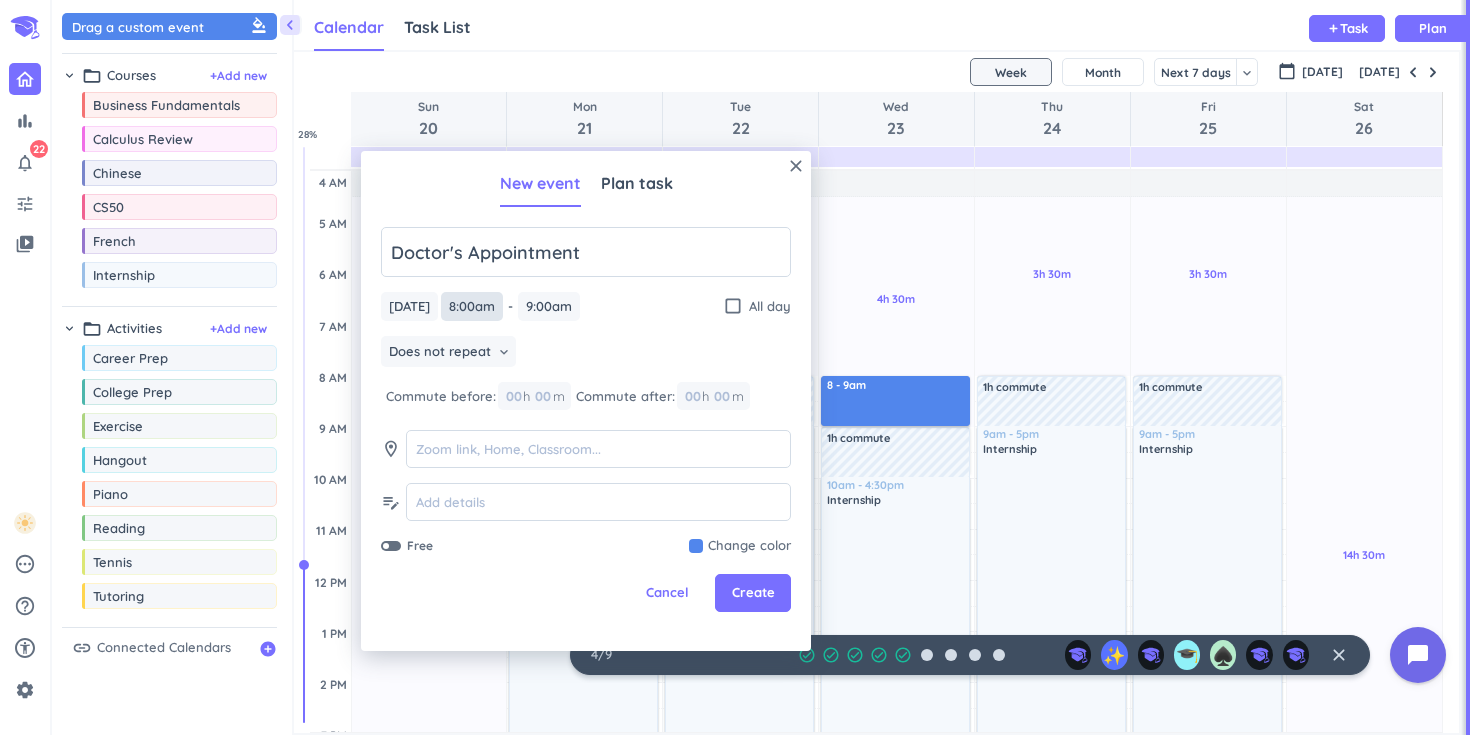 click on "8:00am" at bounding box center [472, 306] 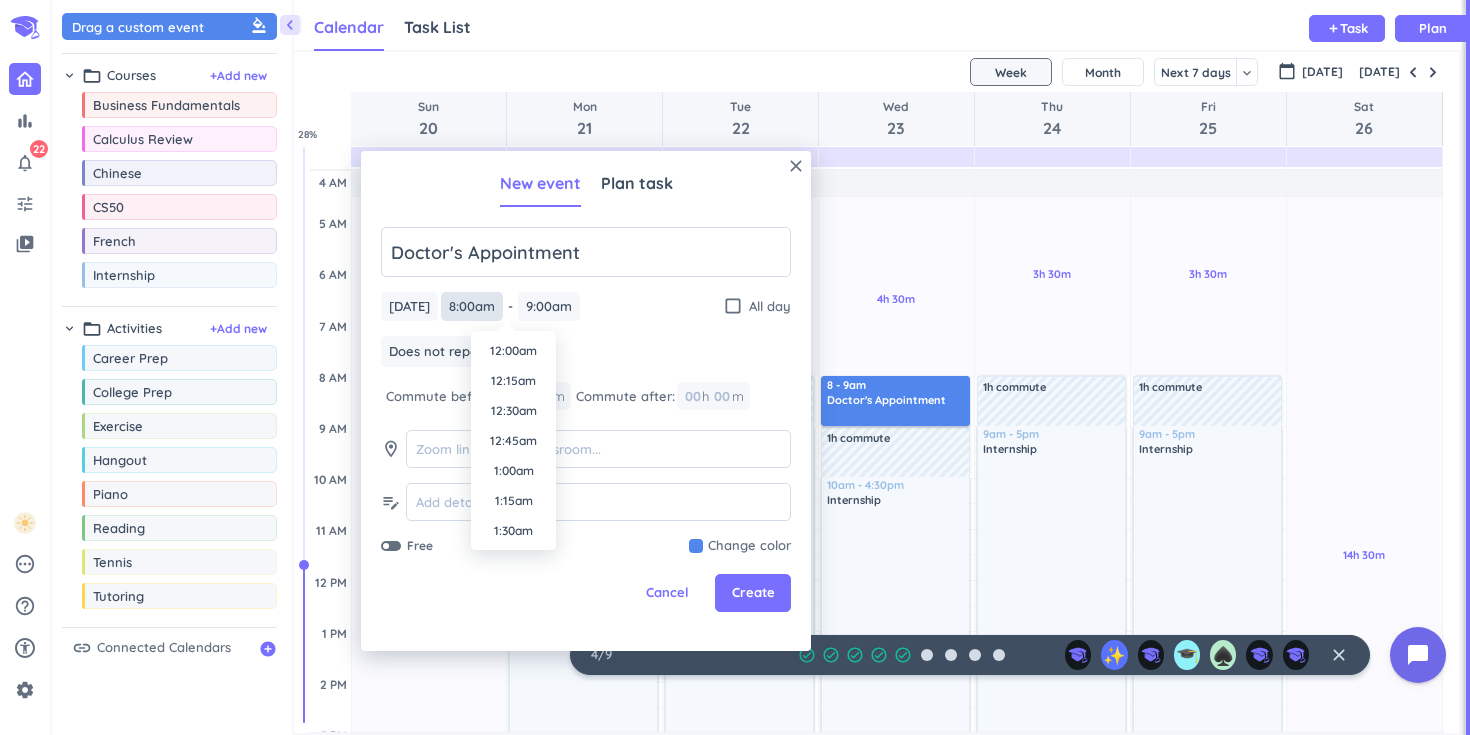 scroll, scrollTop: 870, scrollLeft: 0, axis: vertical 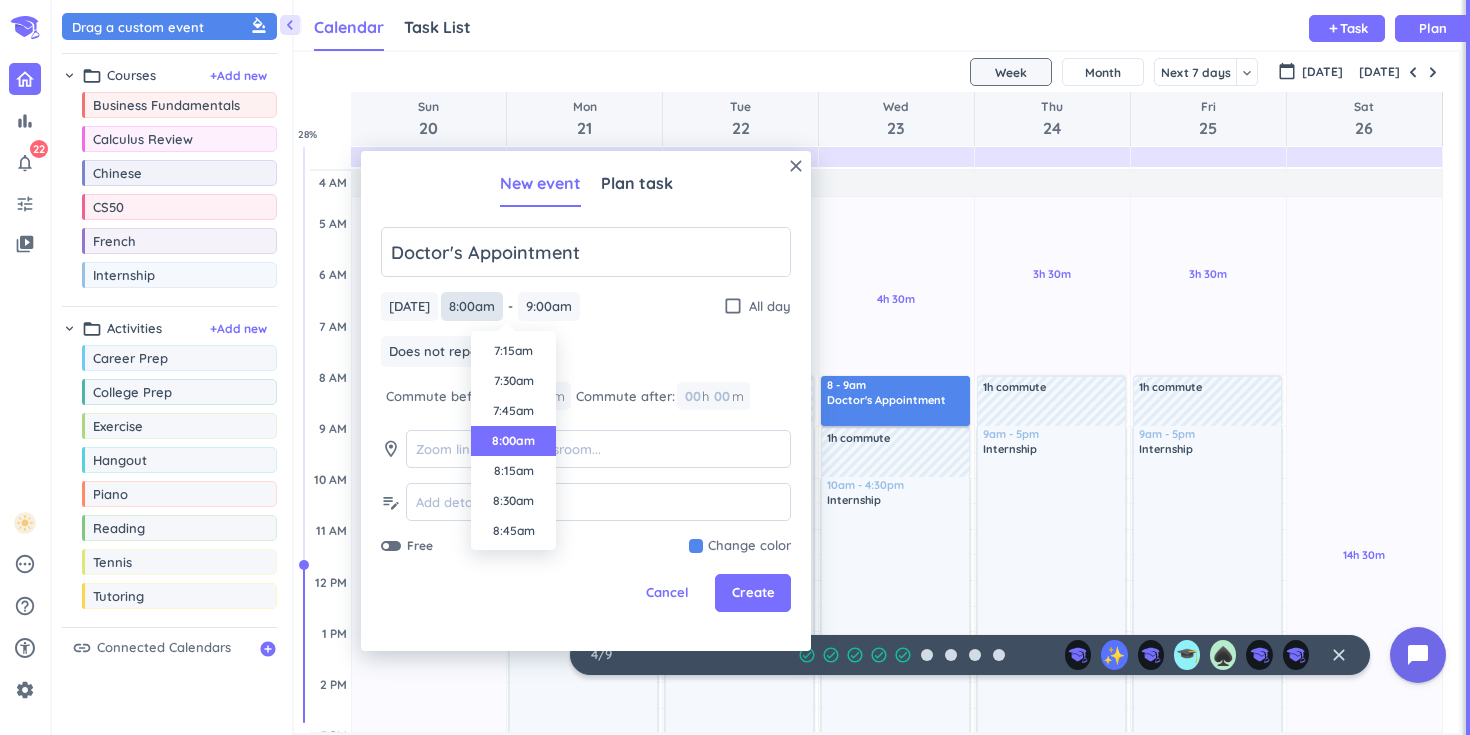 click on "8:00am" at bounding box center (472, 306) 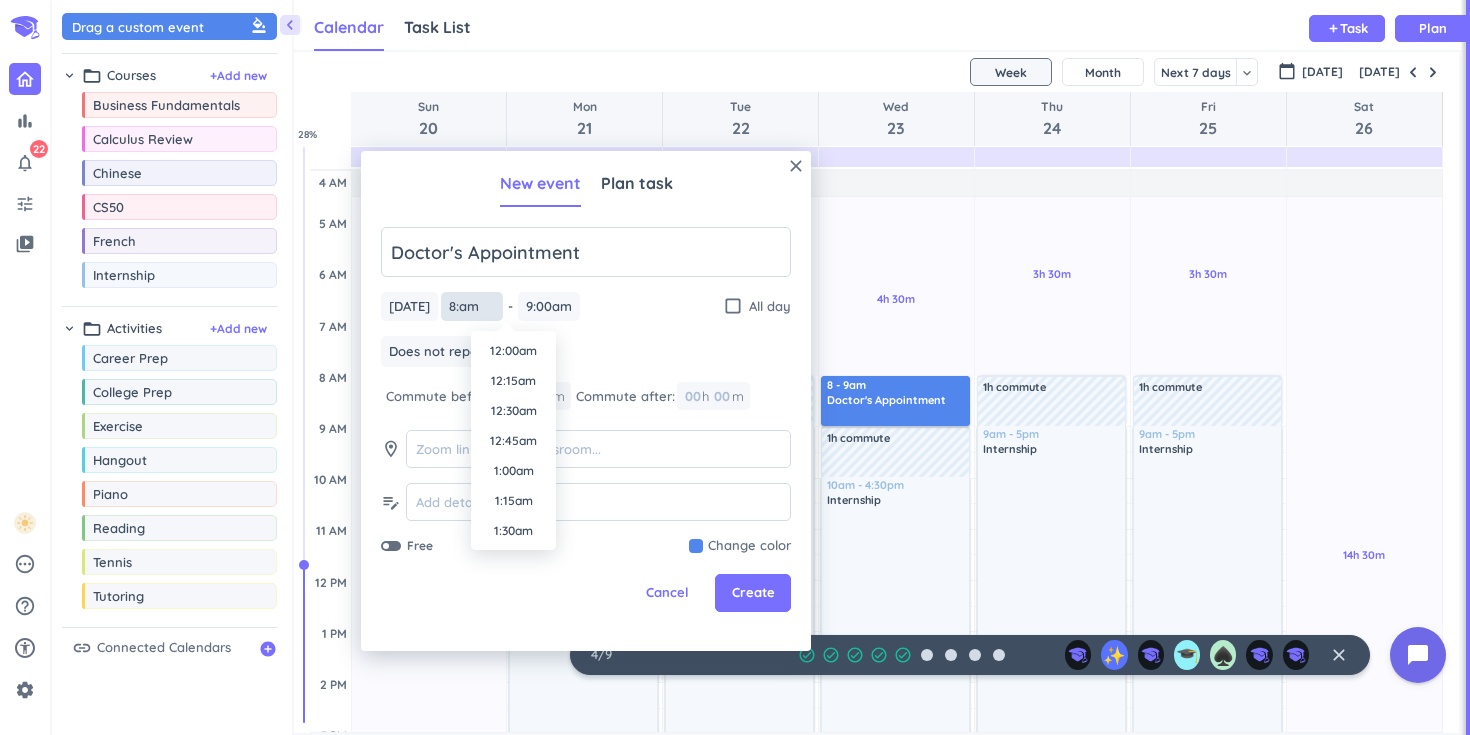 scroll, scrollTop: 870, scrollLeft: 0, axis: vertical 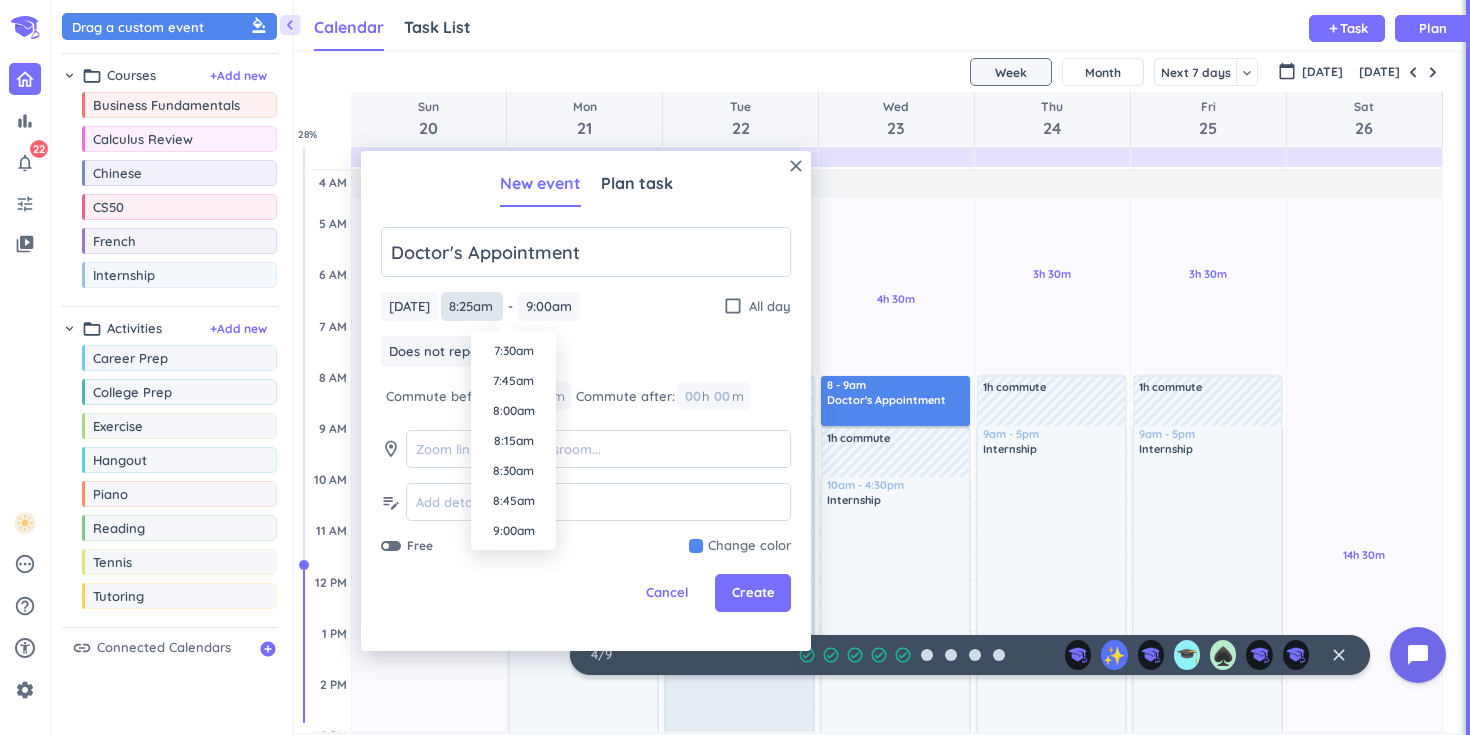 type on "8:25am" 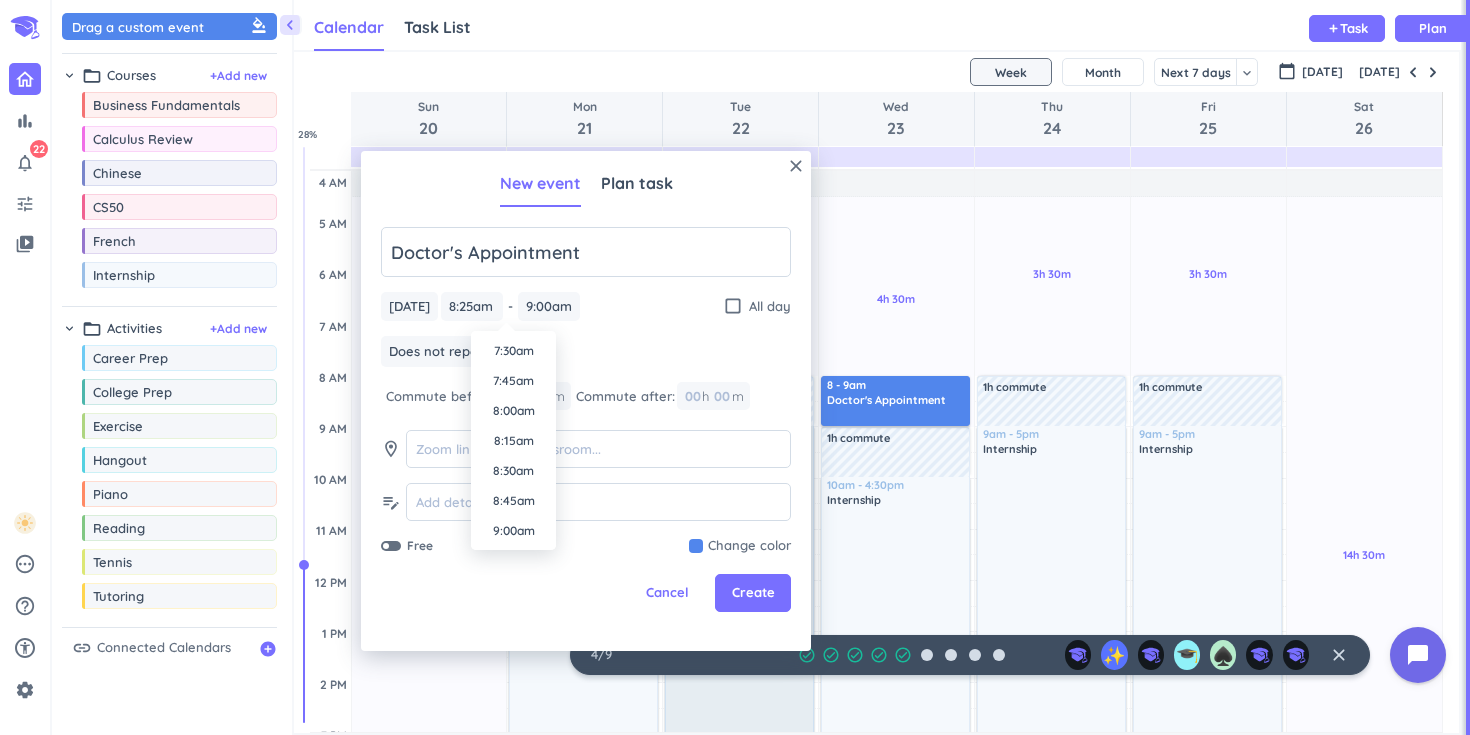 click on "Create" at bounding box center (753, 593) 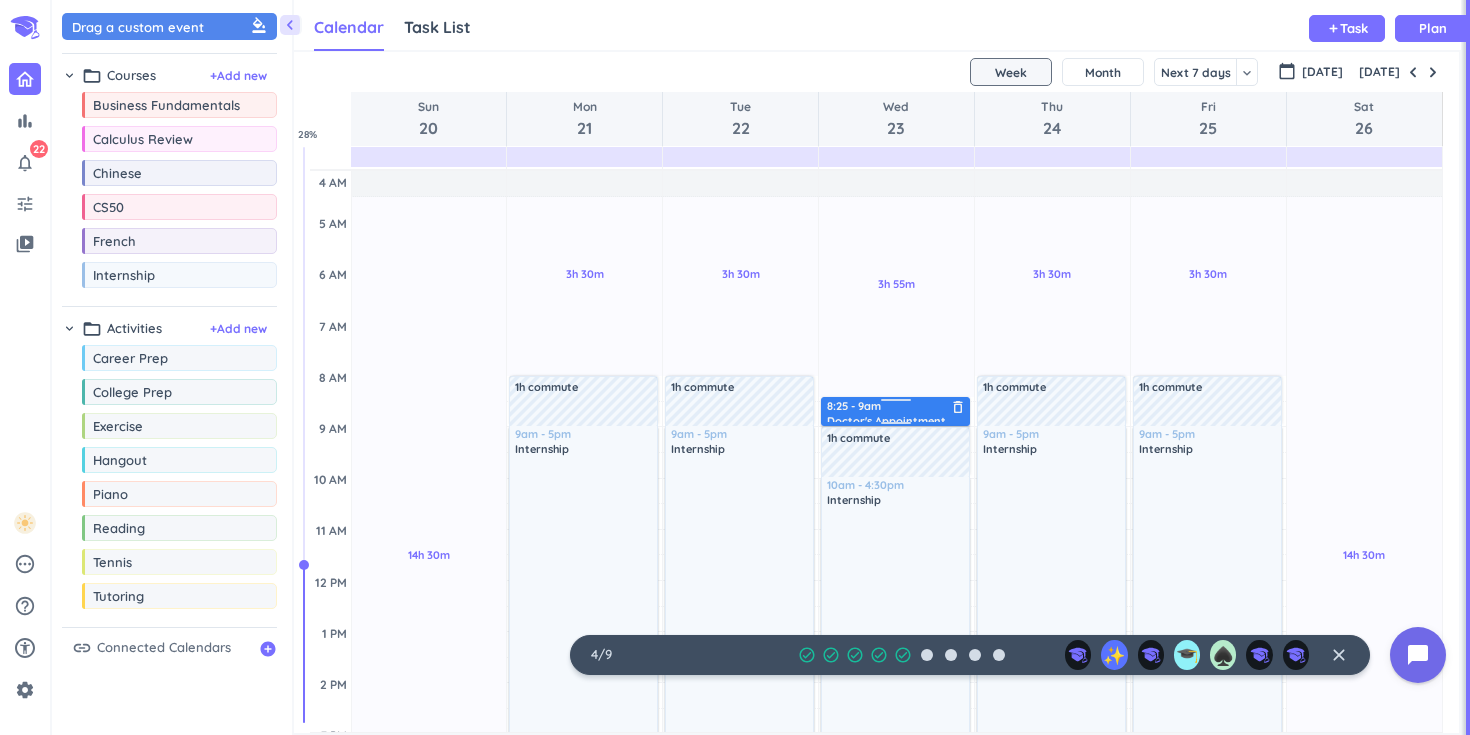 click on "8:25 - 9am" at bounding box center [896, 406] 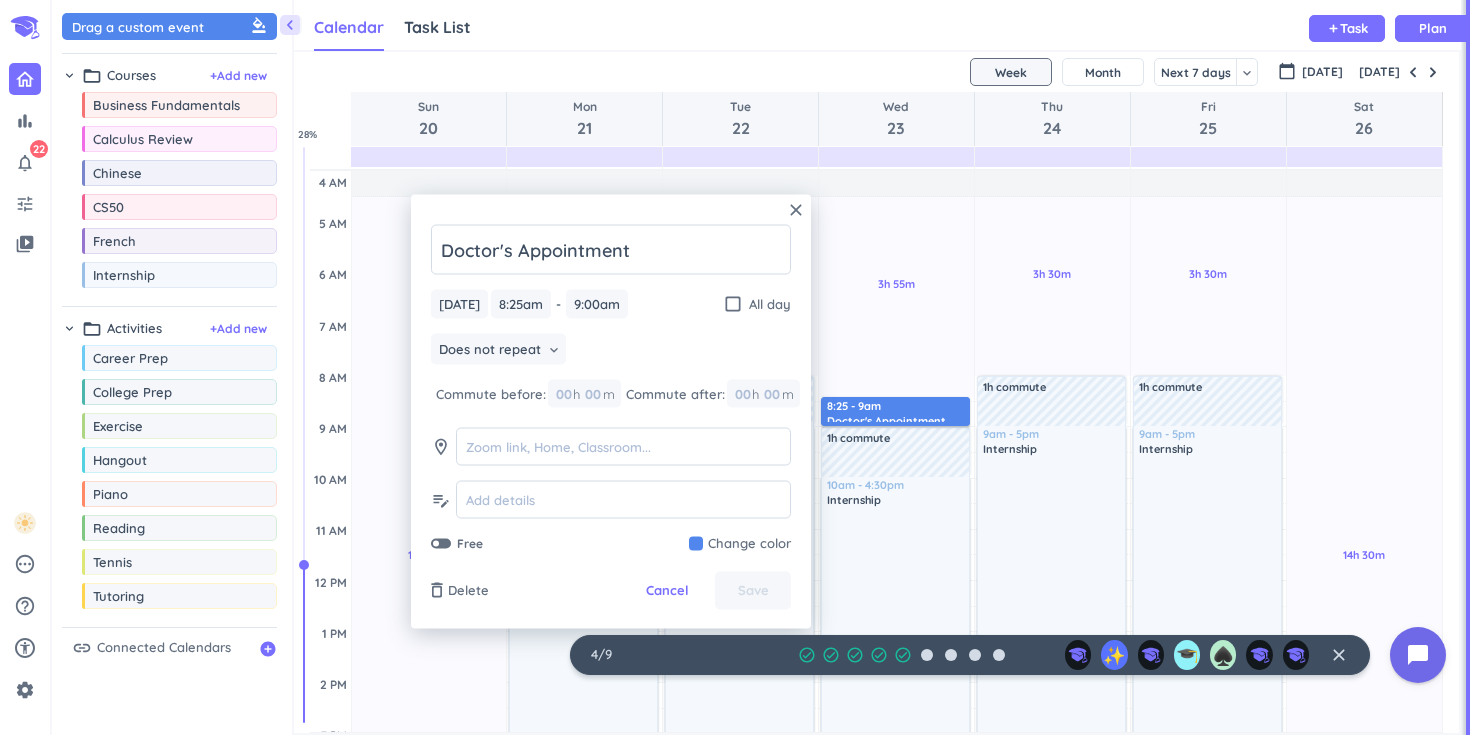 click on "Commute after:" at bounding box center (675, 394) 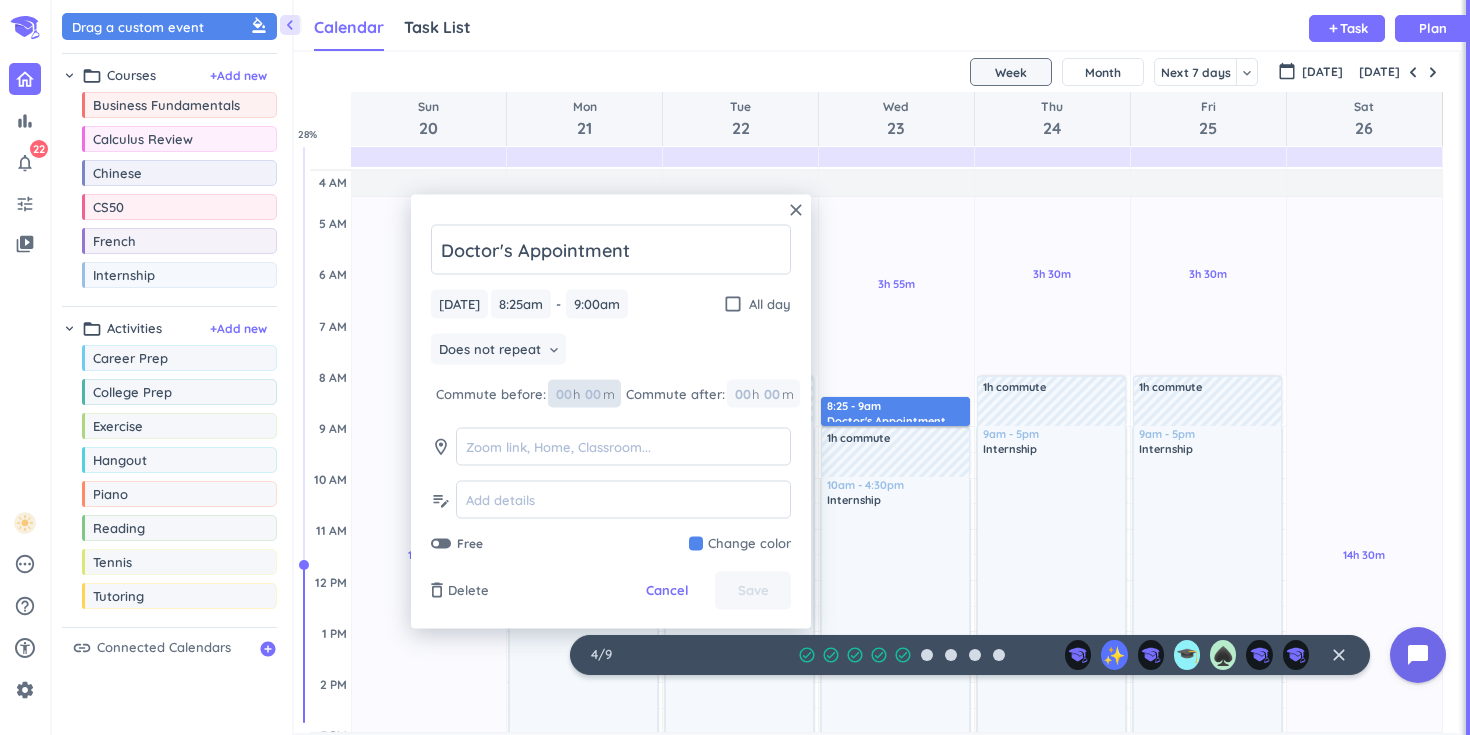 click on "00" at bounding box center (599, 394) 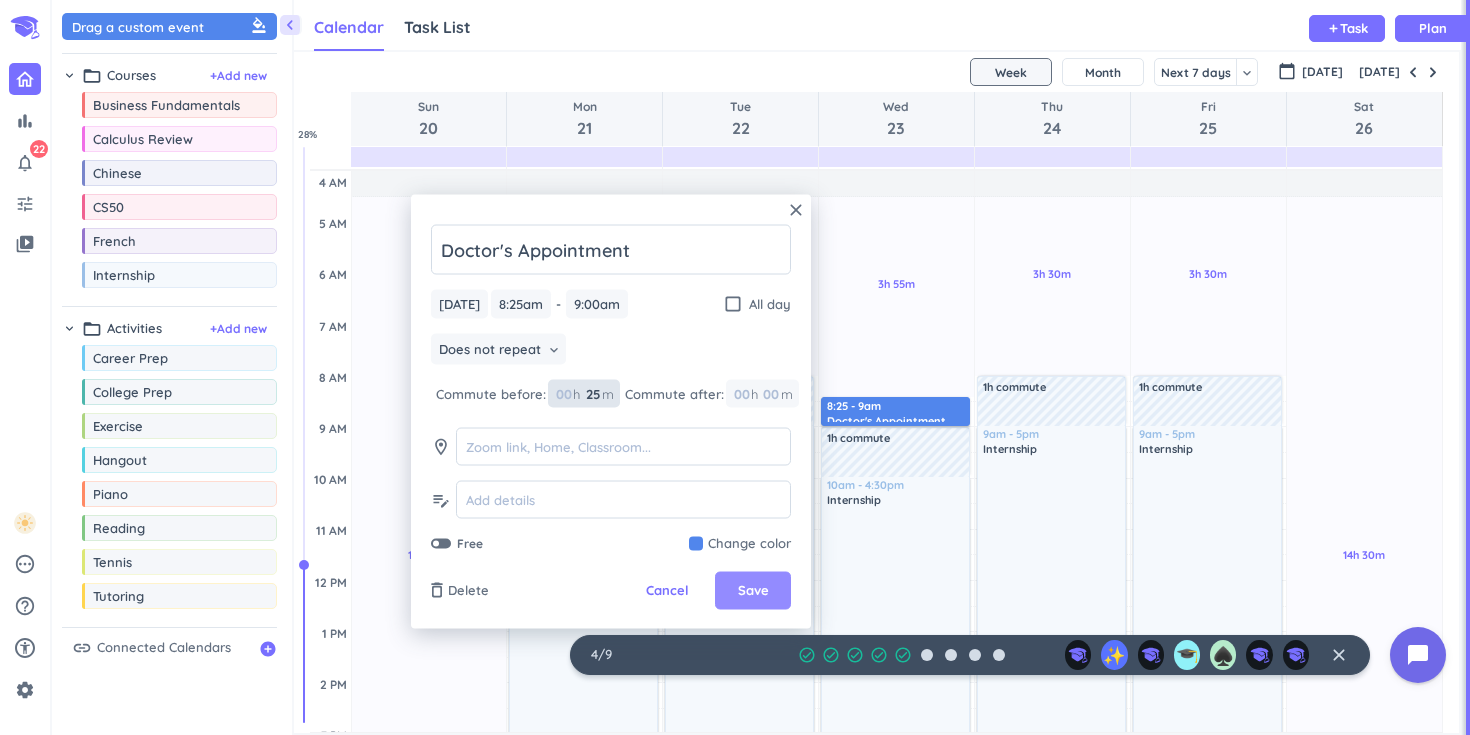 type on "25" 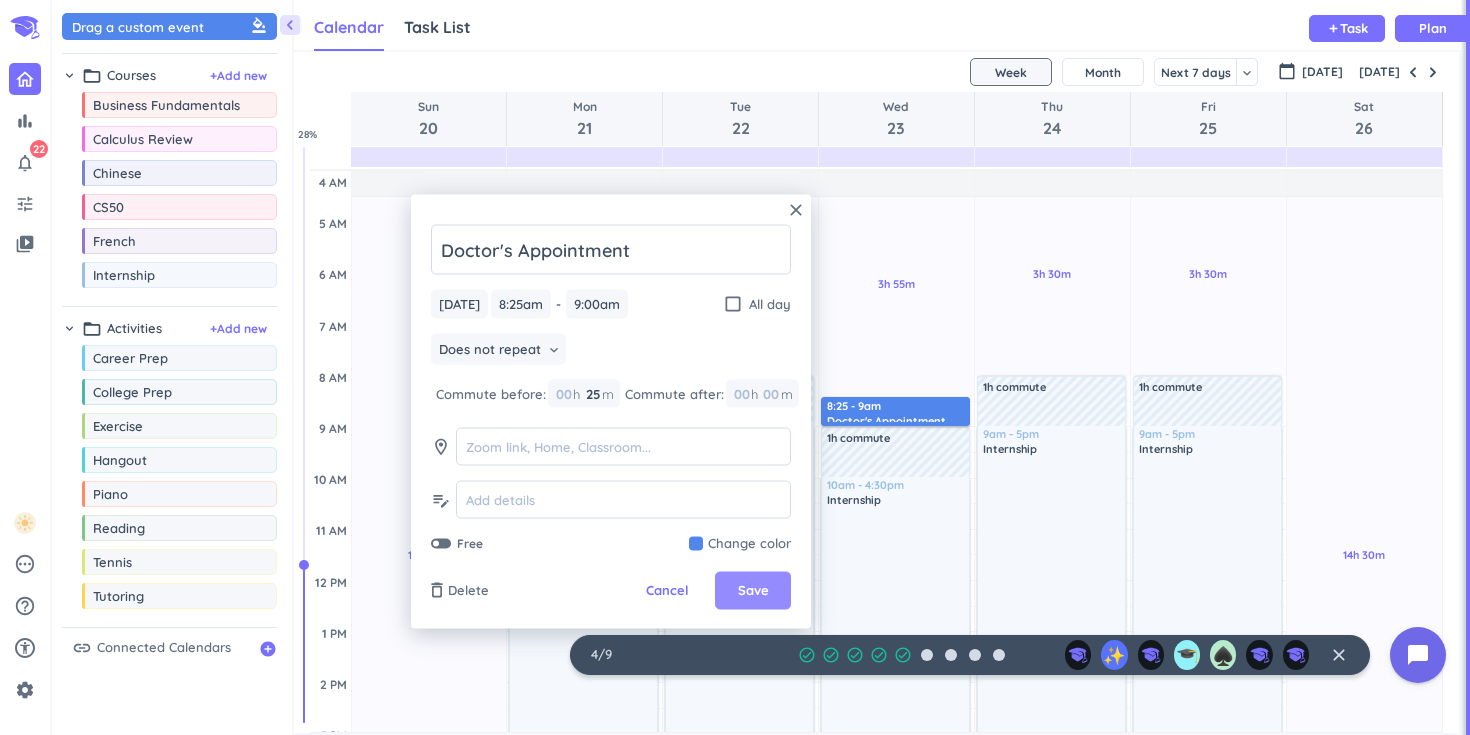 click on "Save" at bounding box center [753, 591] 